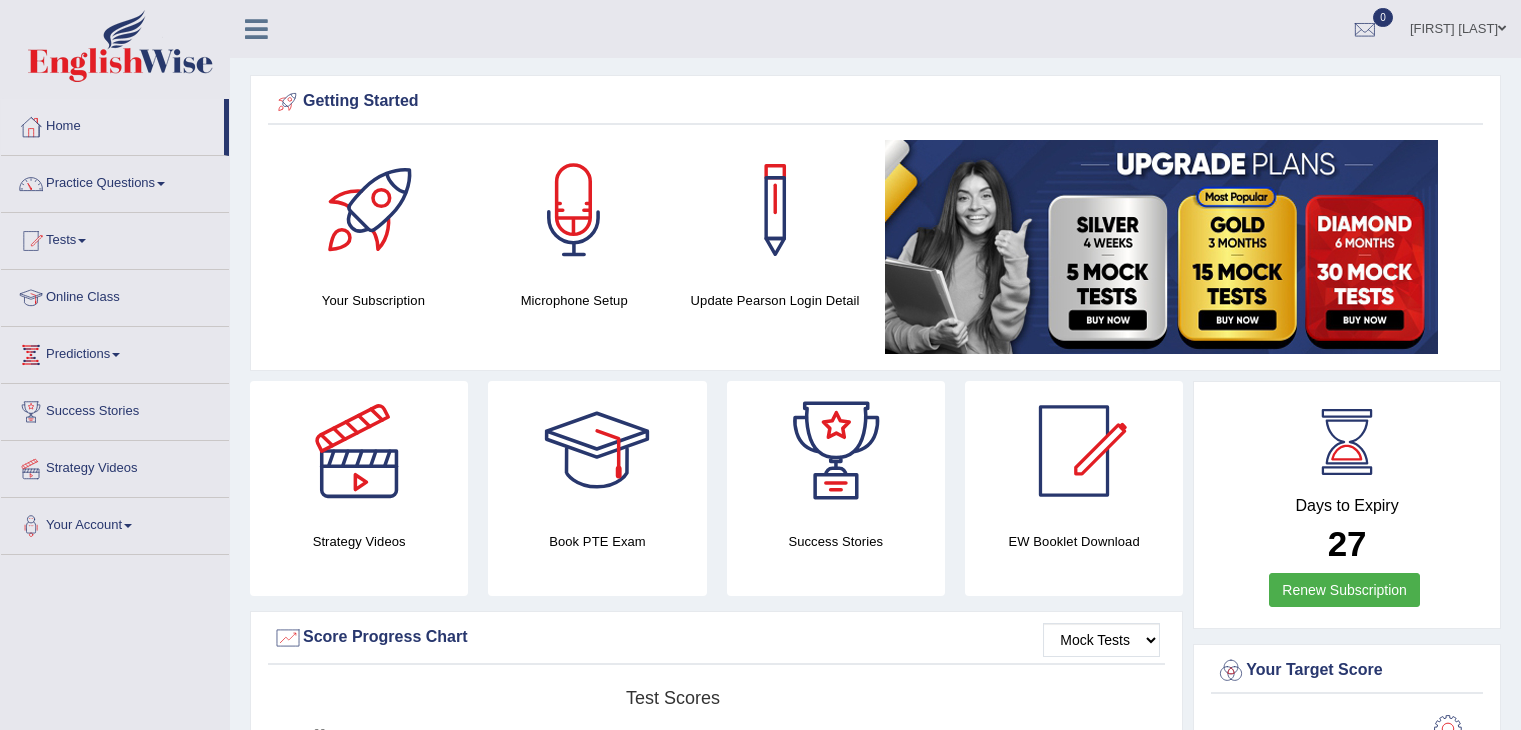 scroll, scrollTop: 840, scrollLeft: 0, axis: vertical 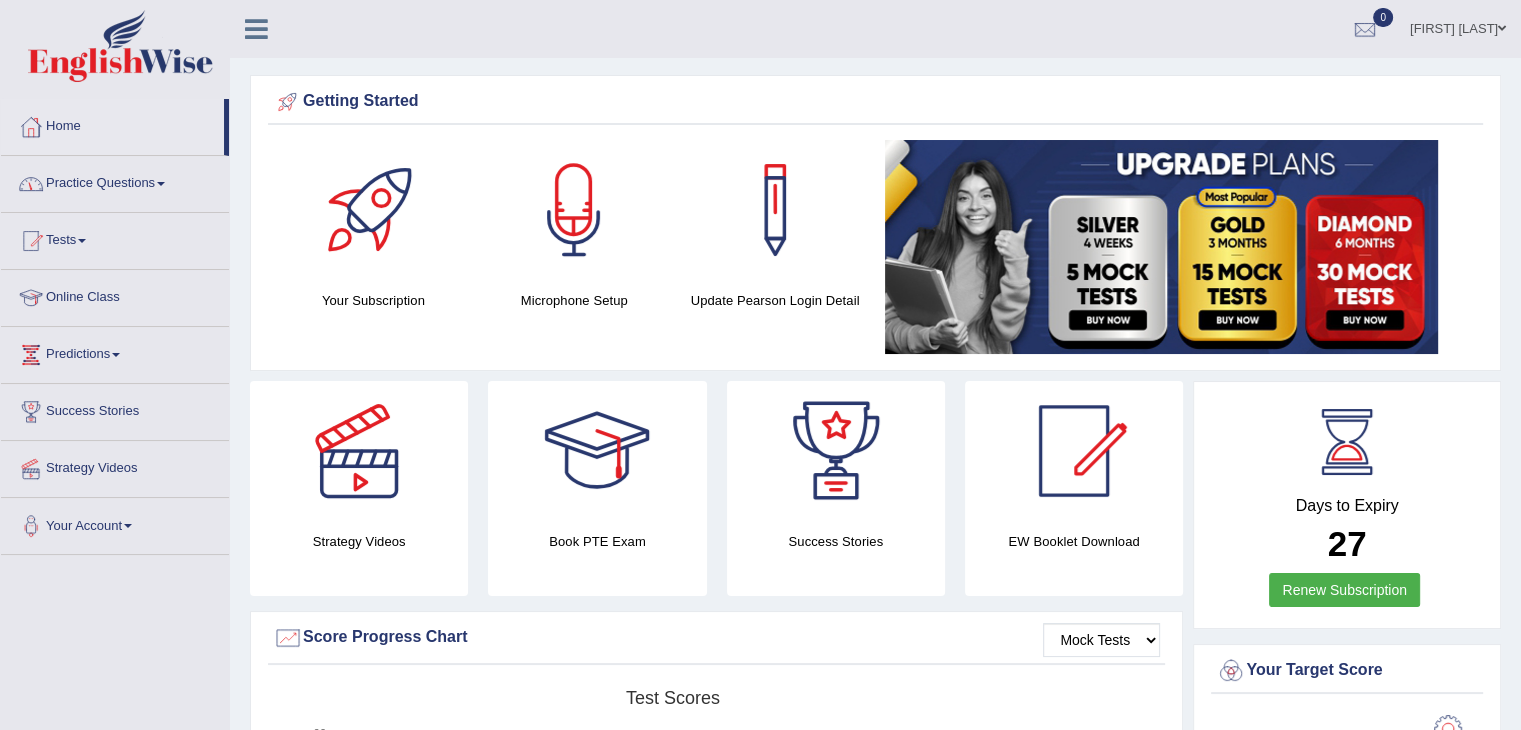 click on "Practice Questions" at bounding box center [115, 181] 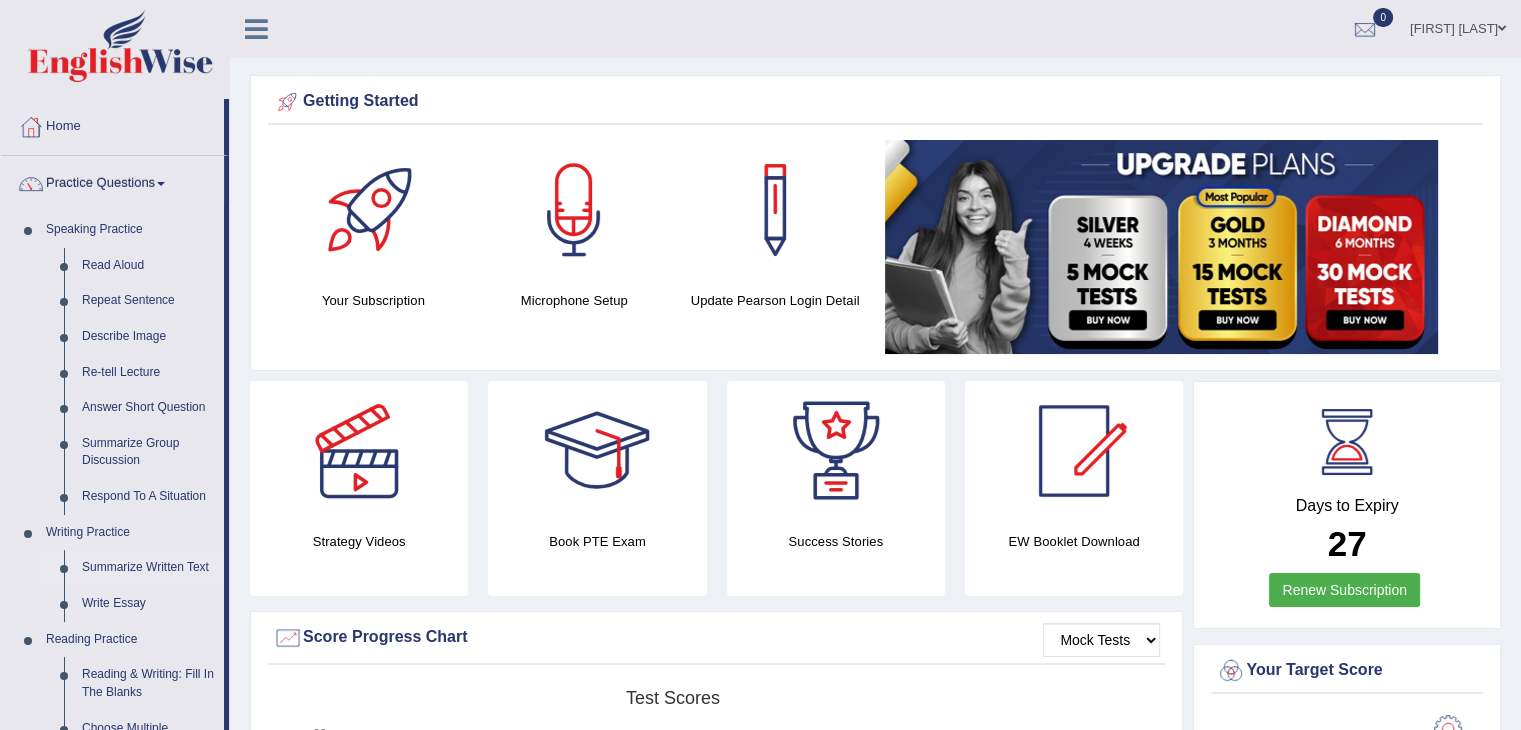 click on "Summarize Written Text" at bounding box center (148, 568) 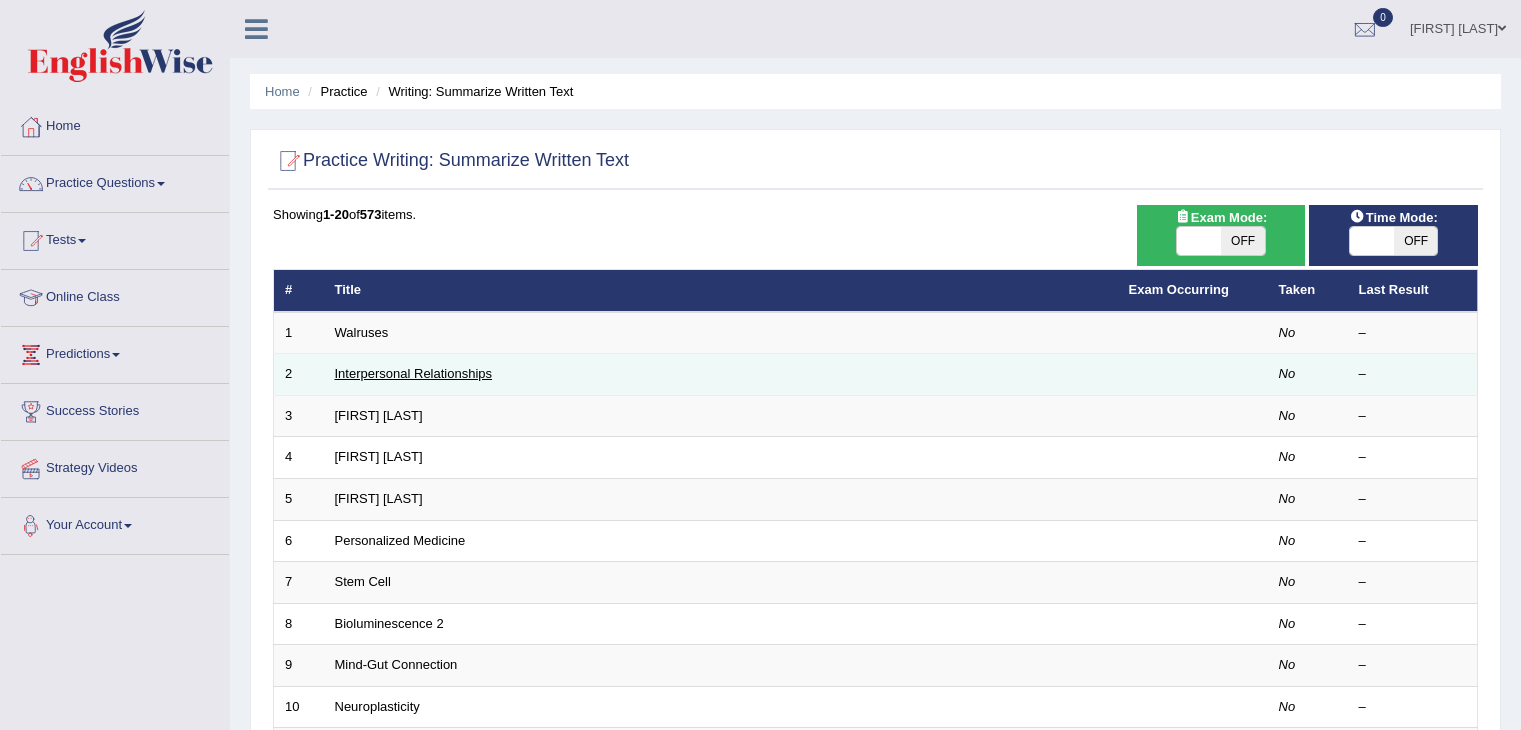 scroll, scrollTop: 0, scrollLeft: 0, axis: both 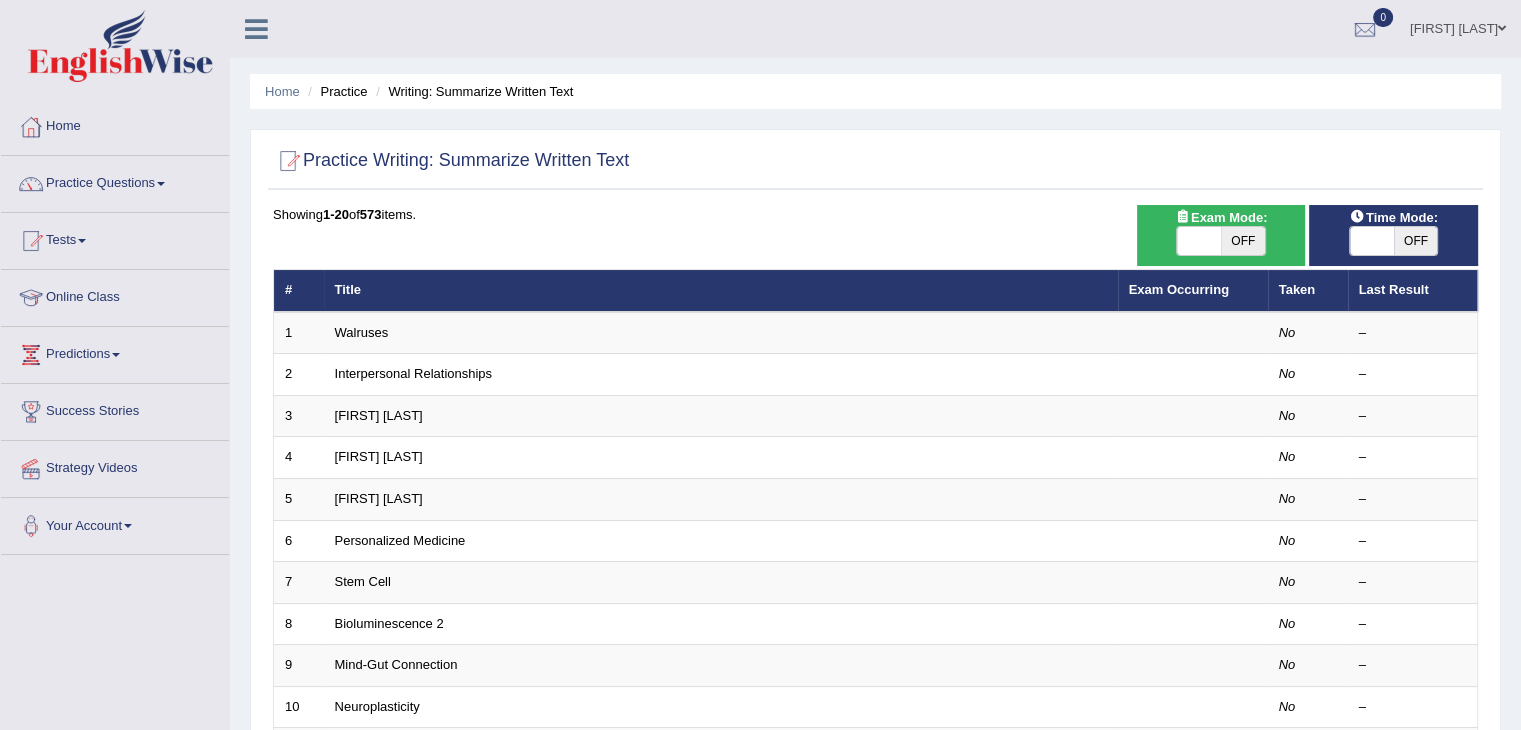 click on "OFF" at bounding box center [1243, 241] 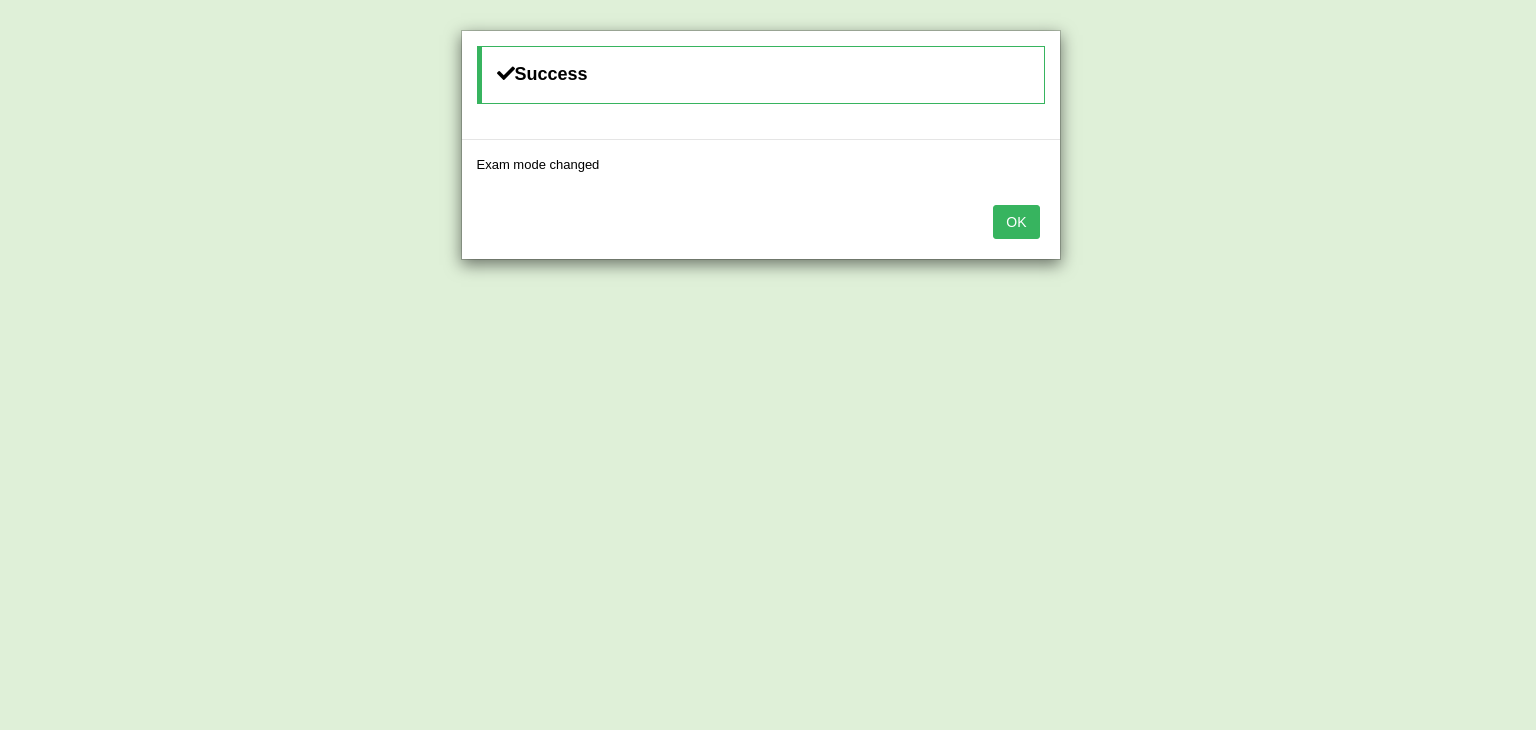 click on "OK" at bounding box center [1016, 222] 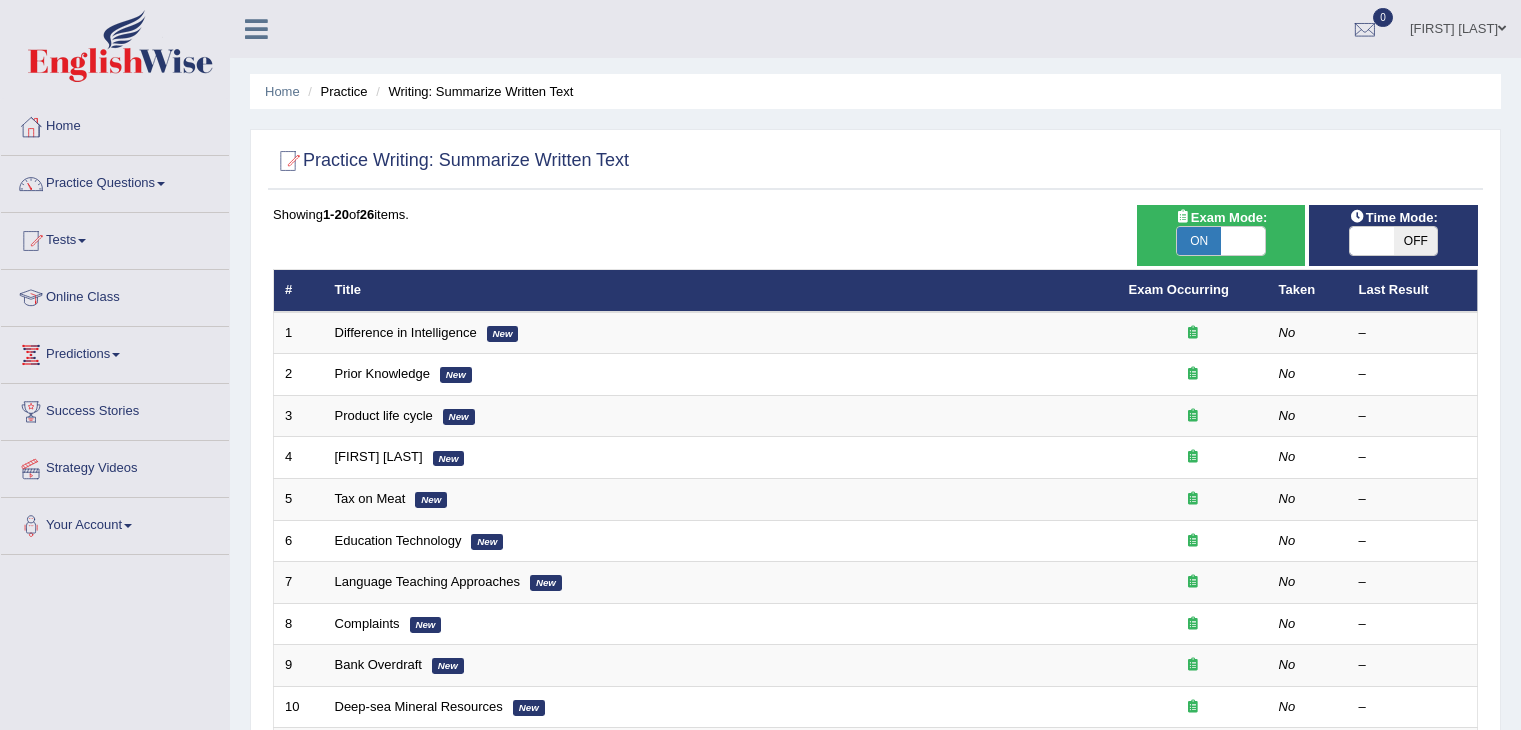 scroll, scrollTop: 0, scrollLeft: 0, axis: both 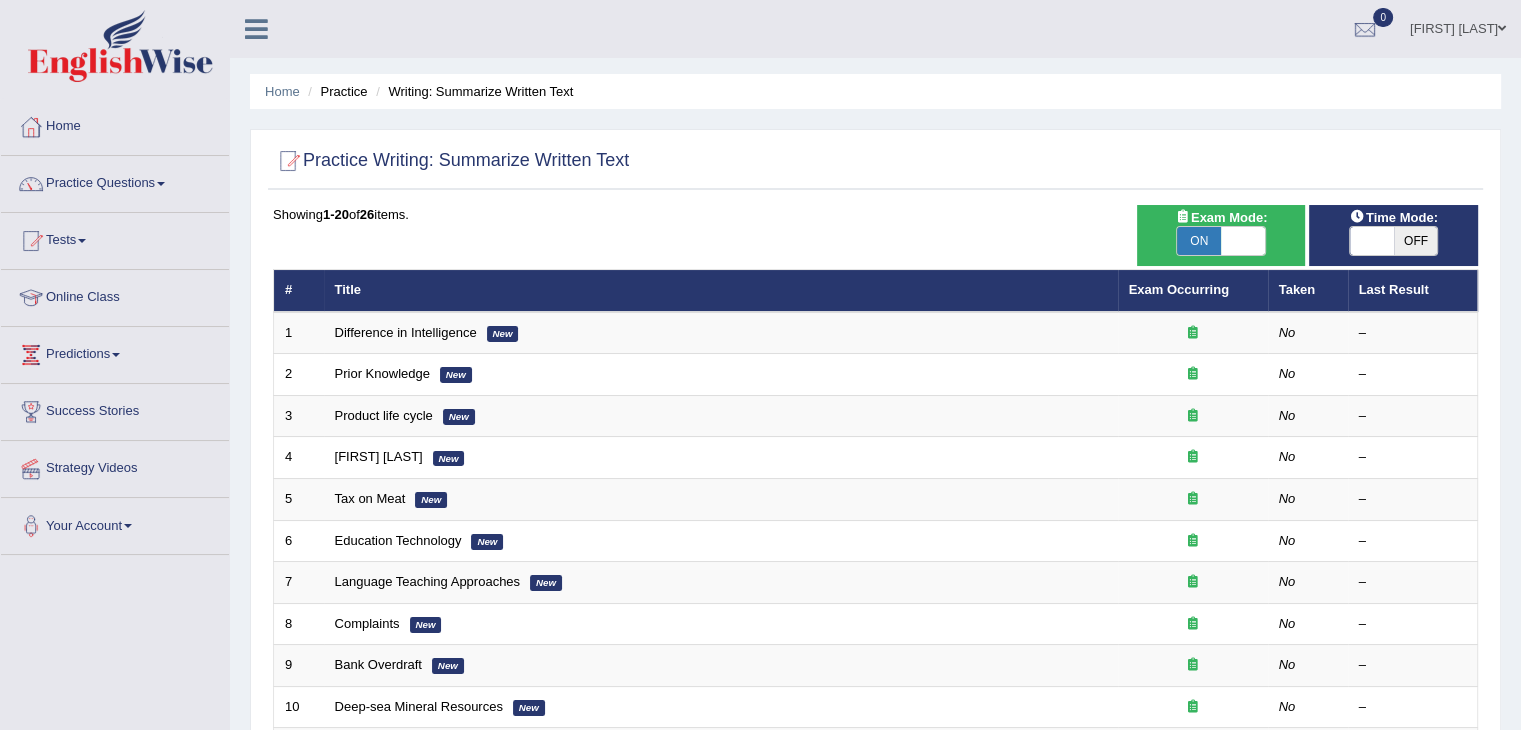 click on "OFF" at bounding box center [1416, 241] 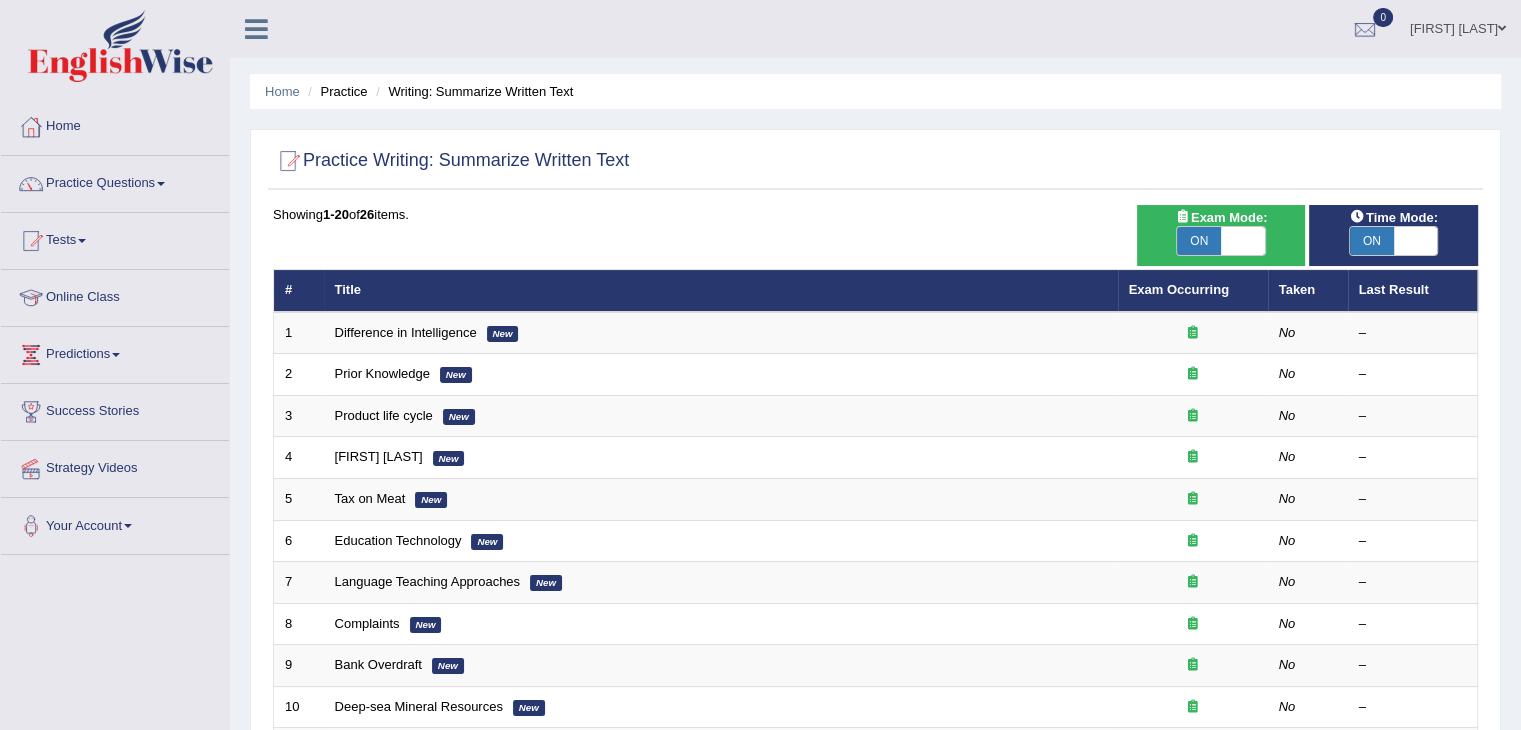 drag, startPoint x: 0, startPoint y: 0, endPoint x: 1408, endPoint y: 247, distance: 1429.501 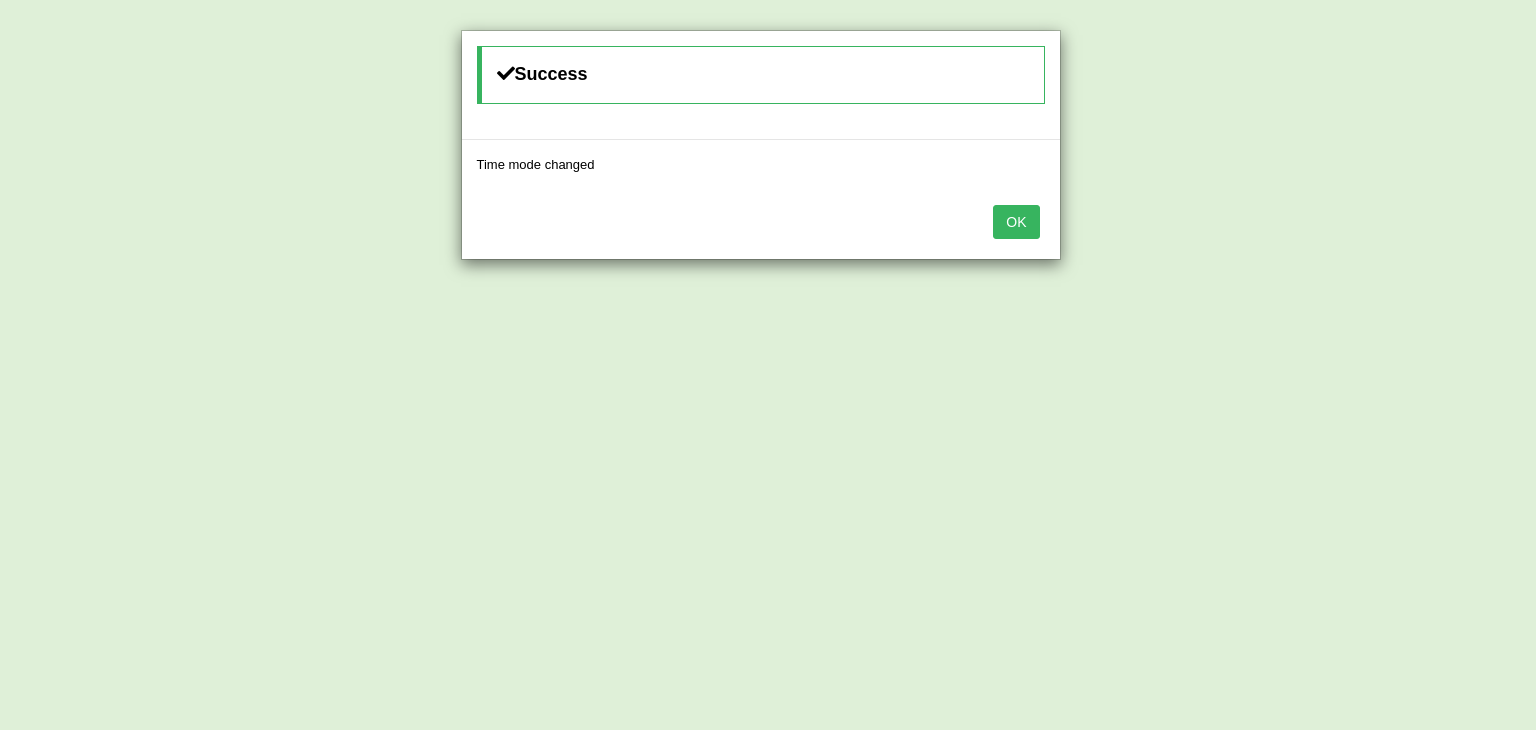 click on "OK" at bounding box center (1016, 222) 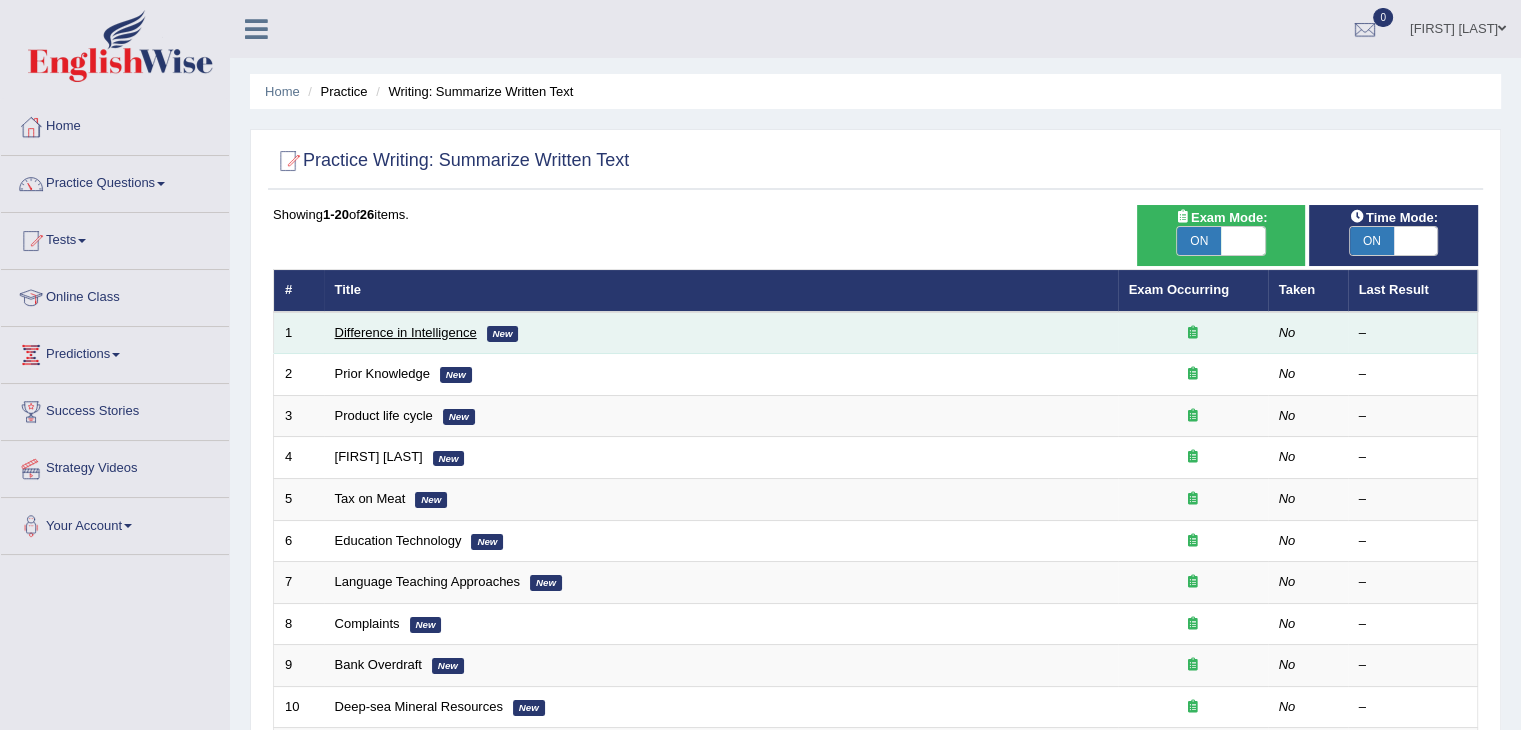 click on "Difference in Intelligence" at bounding box center [406, 332] 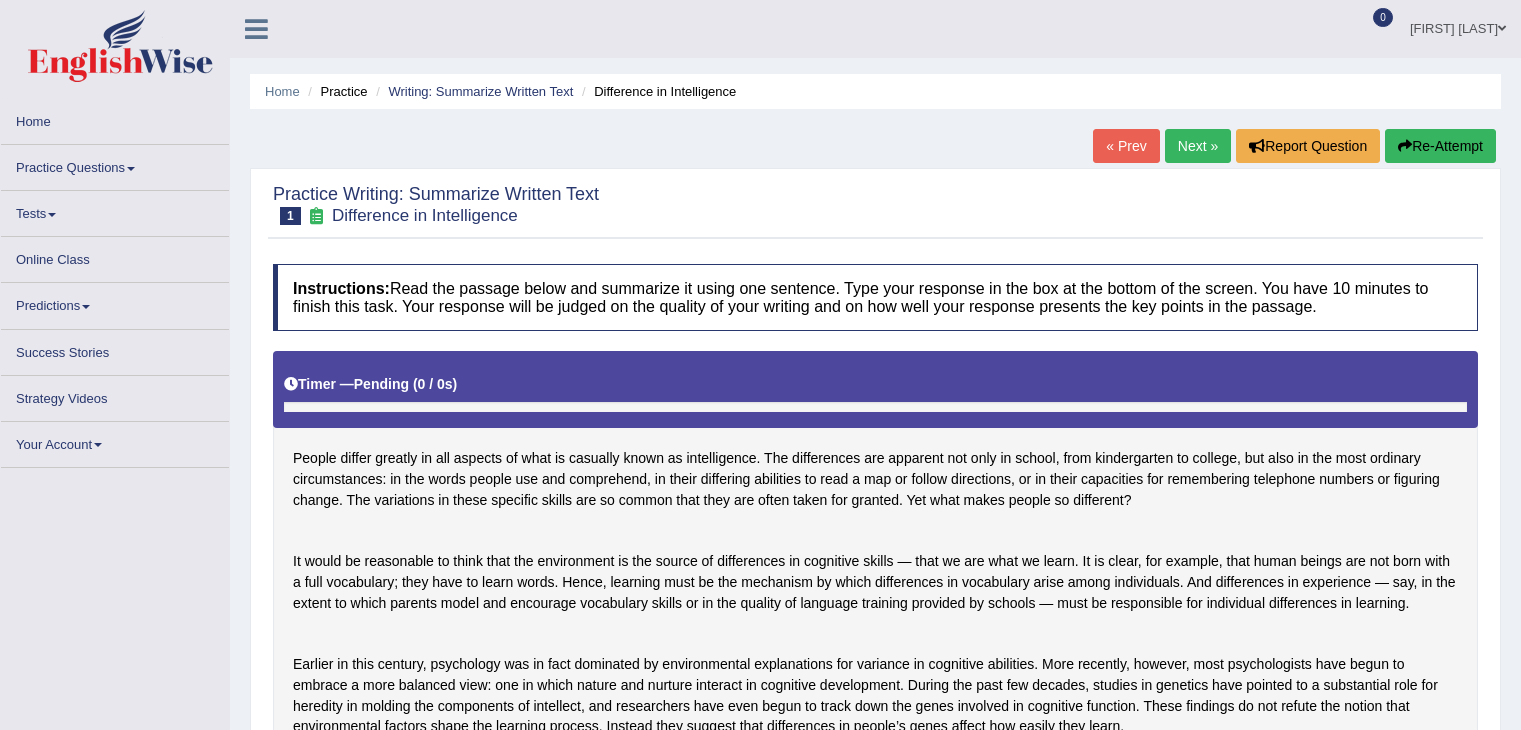 scroll, scrollTop: 0, scrollLeft: 0, axis: both 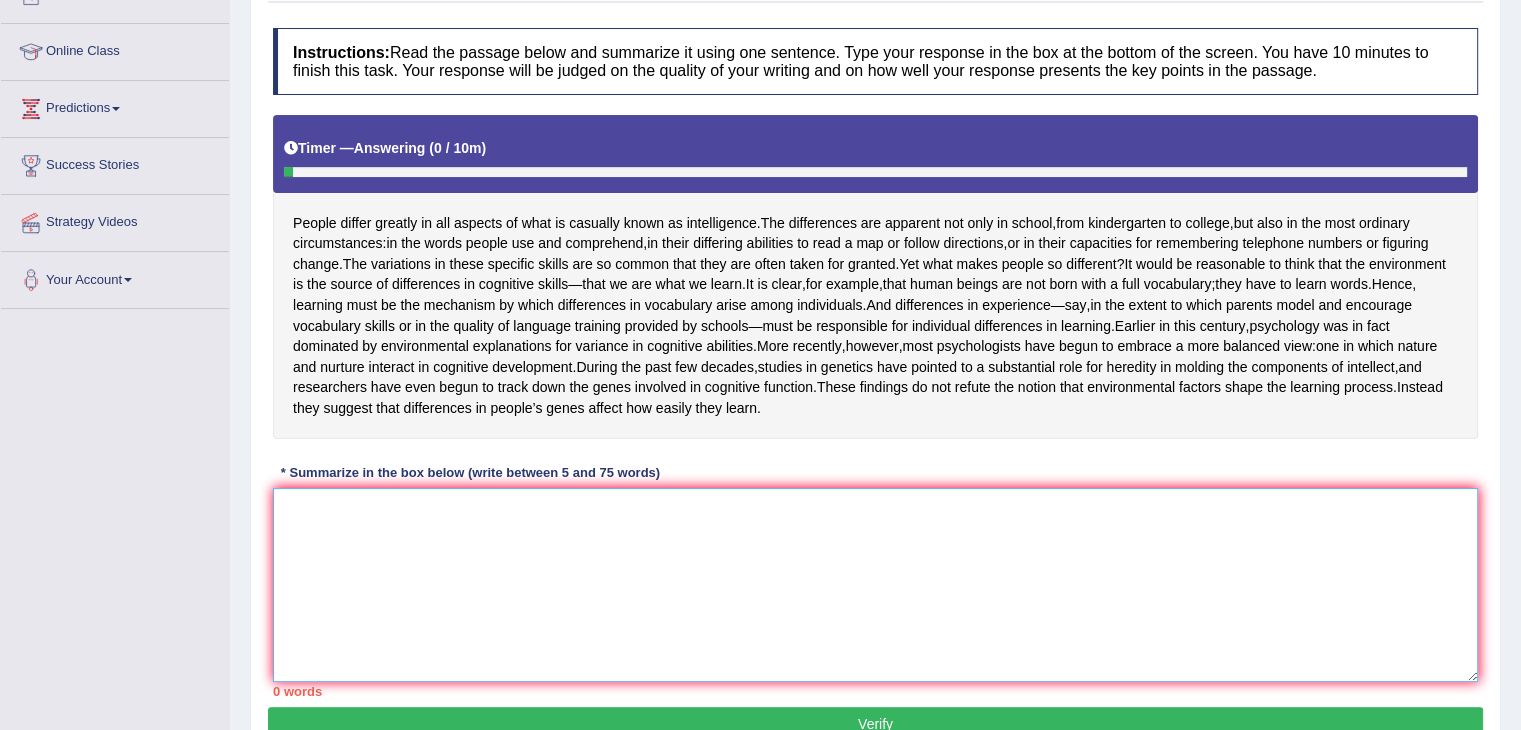 click at bounding box center (875, 585) 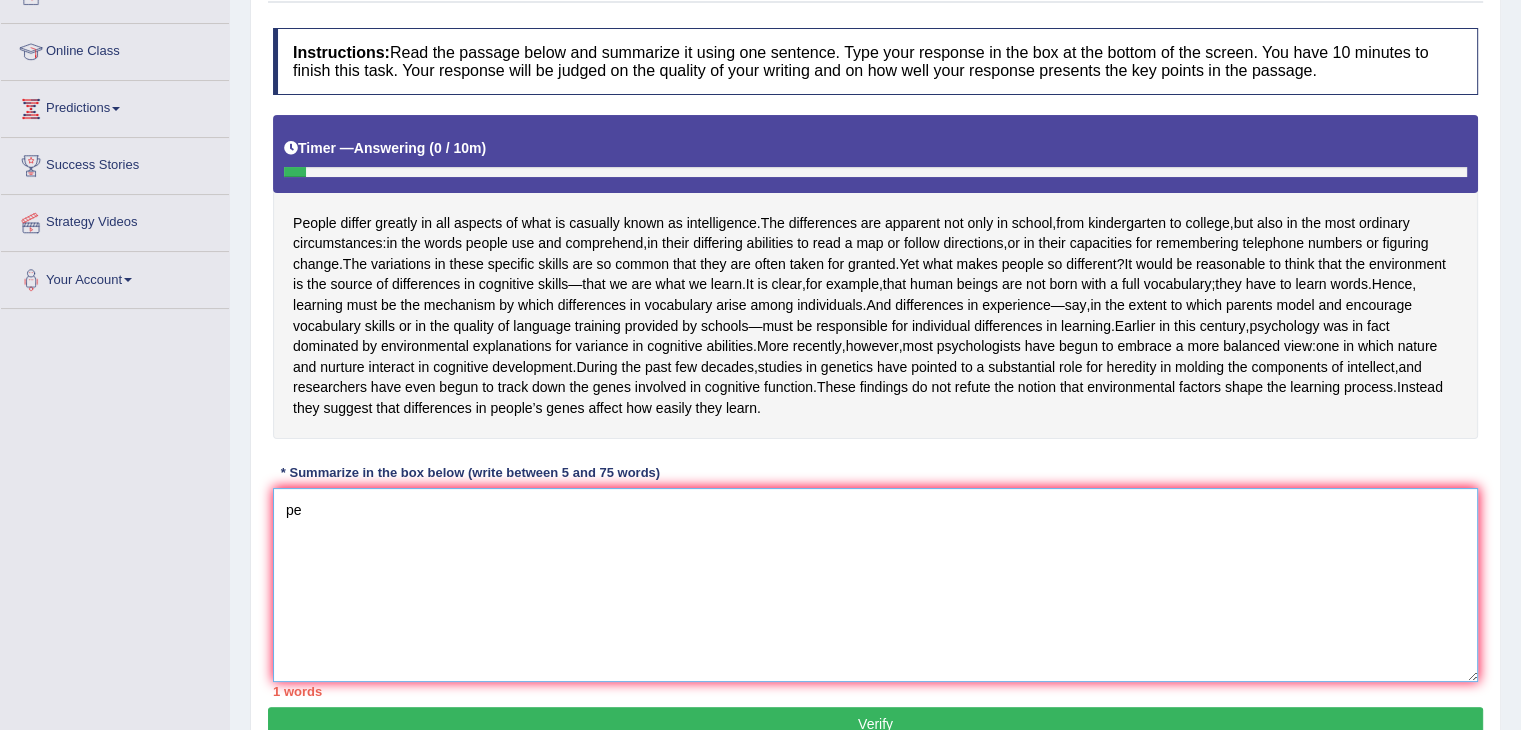 type on "p" 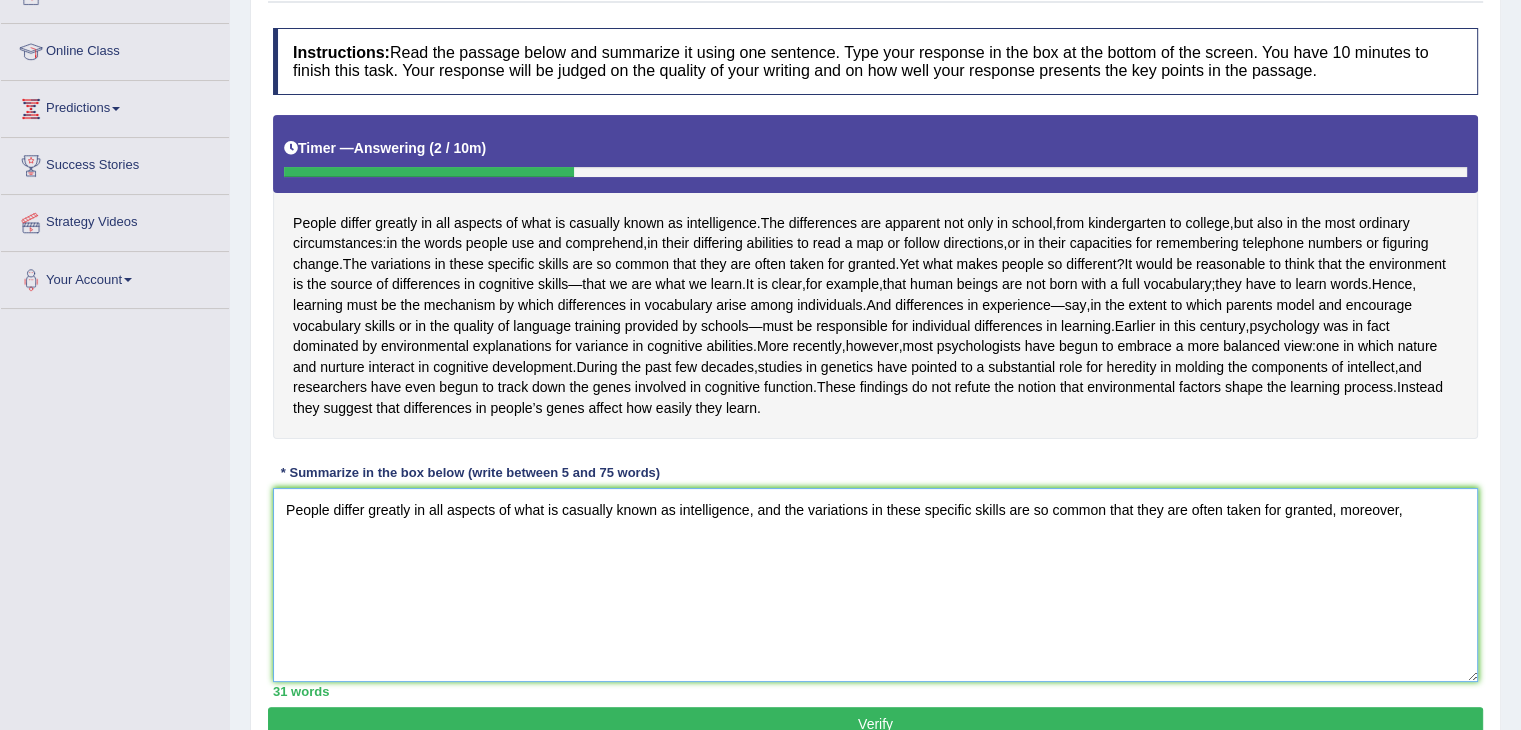 click on "People differ greatly in all aspects of what is casually known as intelligence, and the variations in these specific skills are so common that they are often taken for granted, moreover," at bounding box center (875, 585) 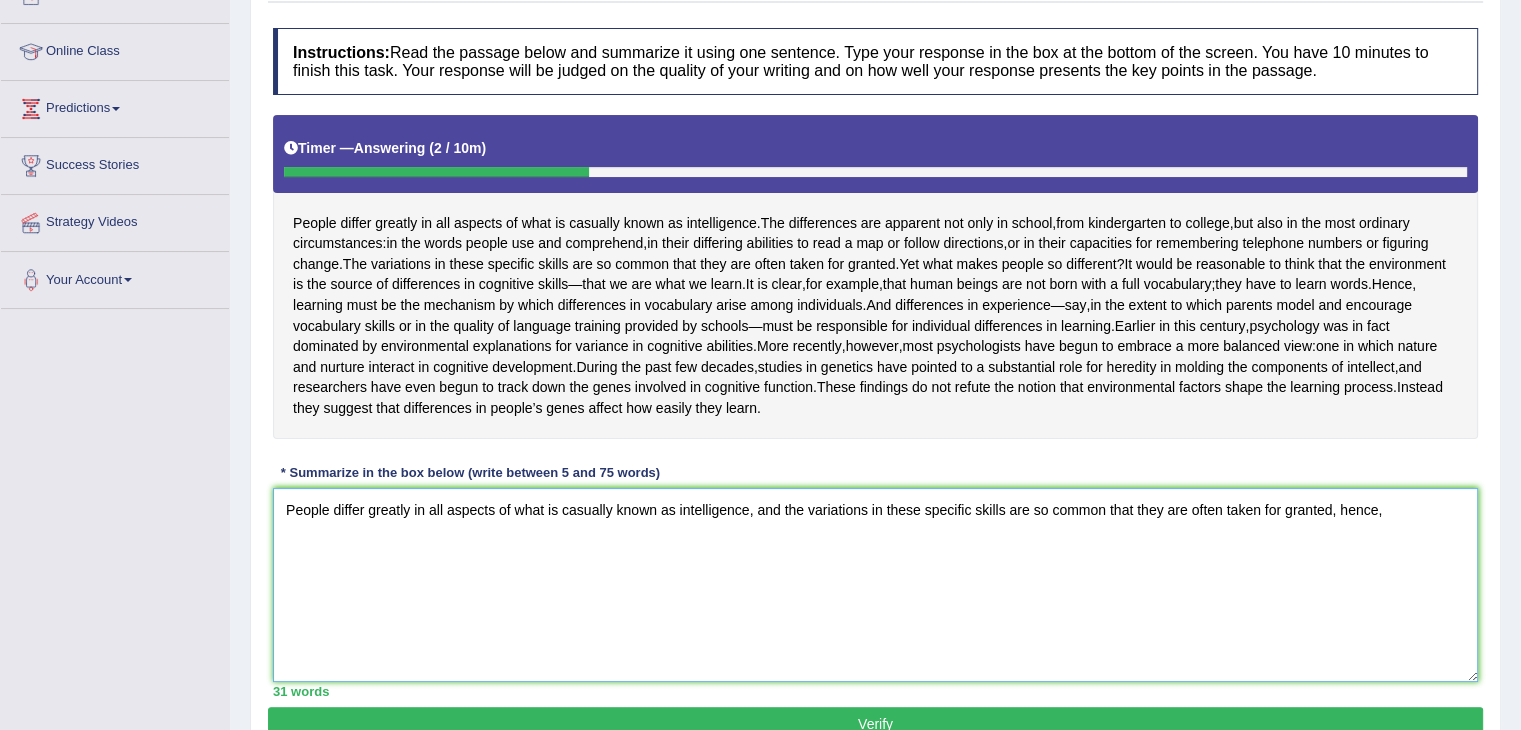 click on "People differ greatly in all aspects of what is casually known as intelligence, and the variations in these specific skills are so common that they are often taken for granted, hence," at bounding box center (875, 585) 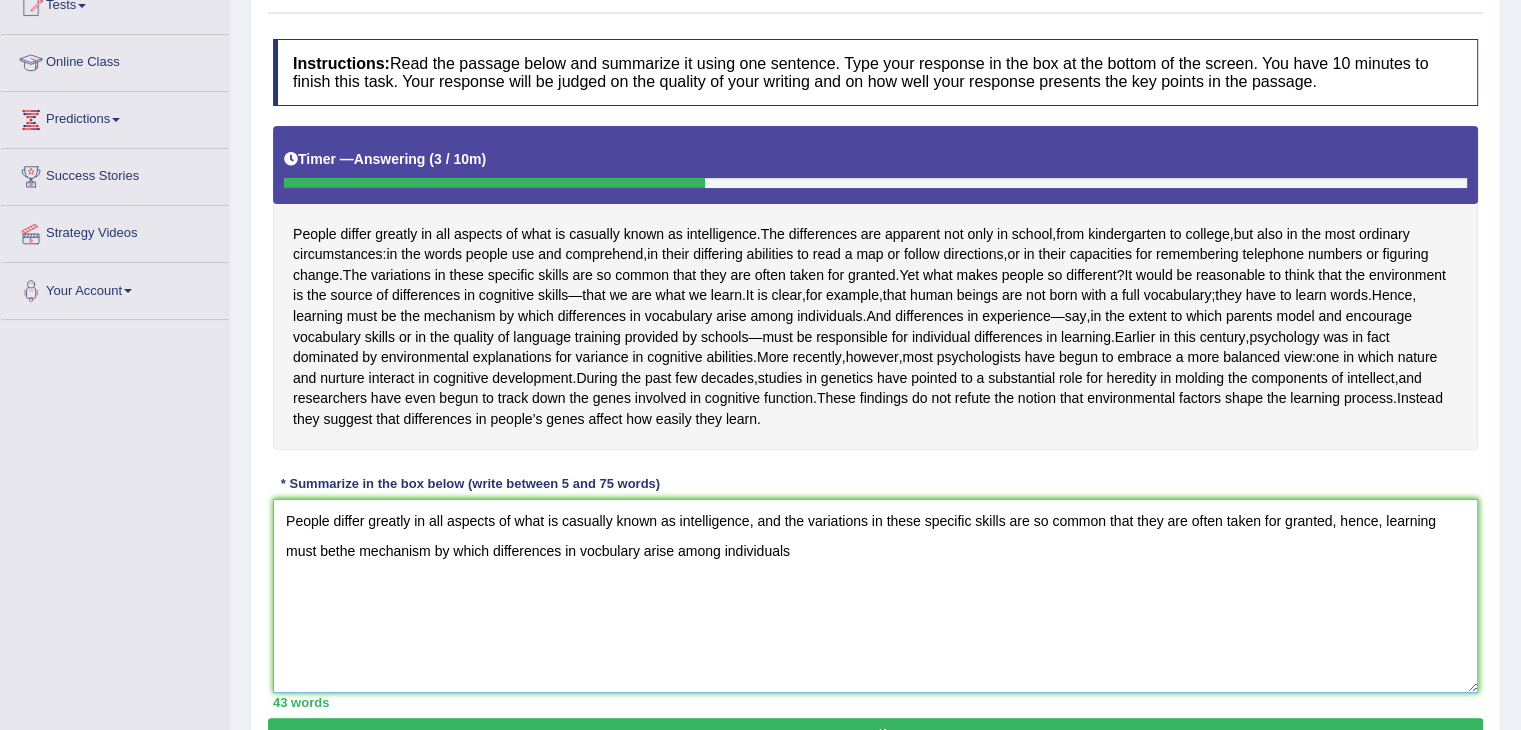scroll, scrollTop: 232, scrollLeft: 0, axis: vertical 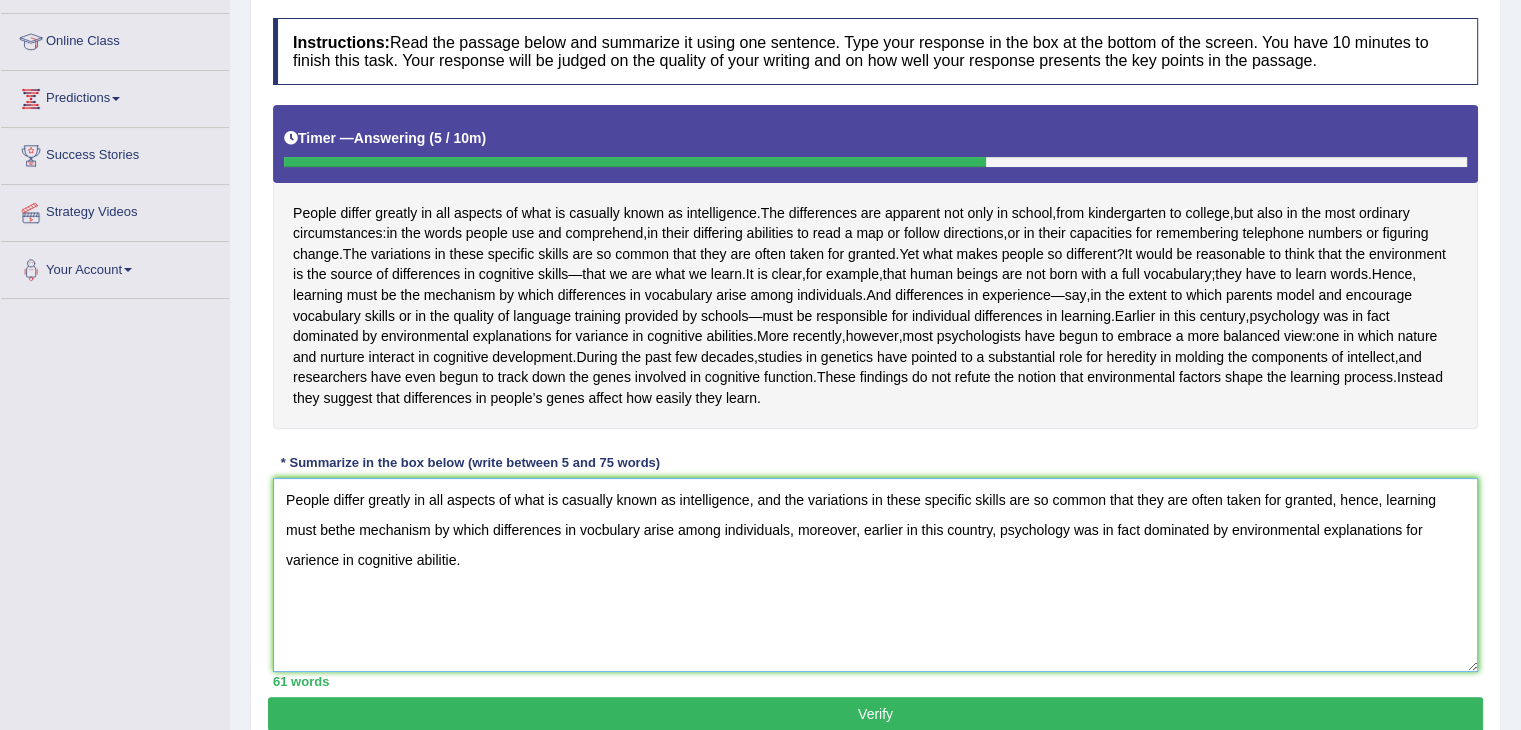 click on "People differ greatly in all aspects of what is casually known as intelligence, and the variations in these specific skills are so common that they are often taken for granted, hence, learning must bethe mechanism by which differences in vocbulary arise among individuals, moreover, earlier in this country, psychology was in fact dominated by environmental explanations for varience in cognitive abilitie." at bounding box center [875, 575] 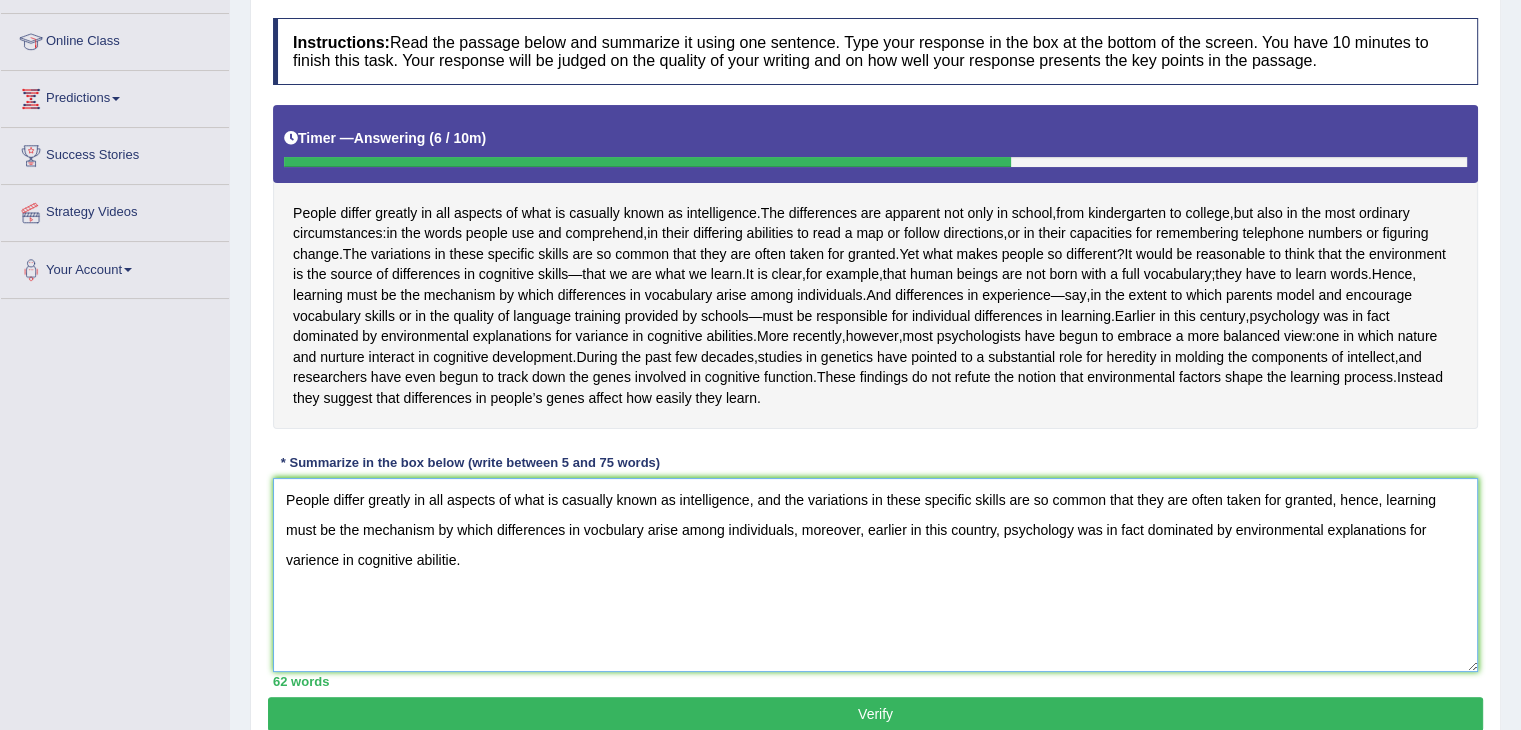 click on "People differ greatly in all aspects of what is casually known as intelligence, and the variations in these specific skills are so common that they are often taken for granted, hence, learning must be the mechanism by which differences in vocbulary arise among individuals, moreover, earlier in this country, psychology was in fact dominated by environmental explanations for varience in cognitive abilitie." at bounding box center [875, 575] 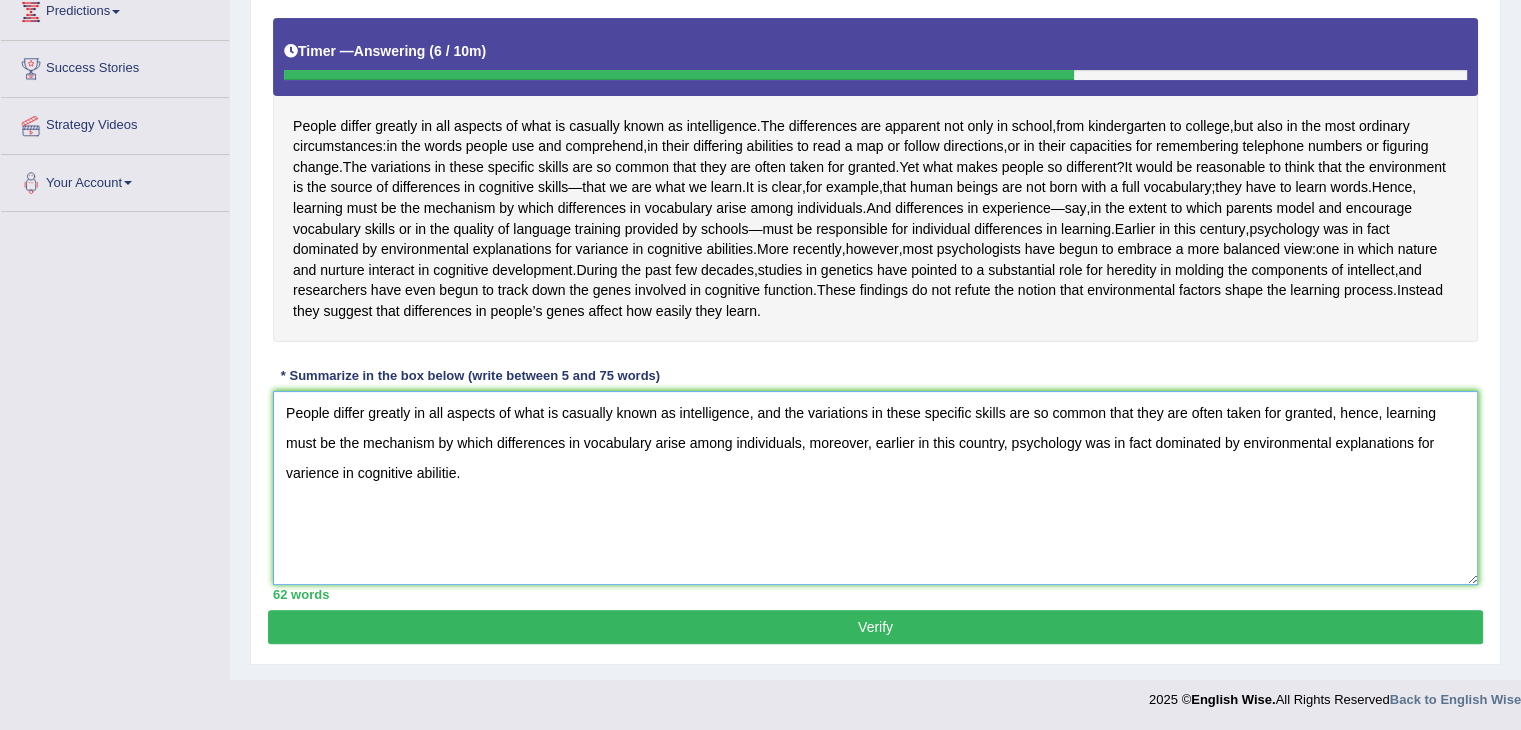 scroll, scrollTop: 367, scrollLeft: 0, axis: vertical 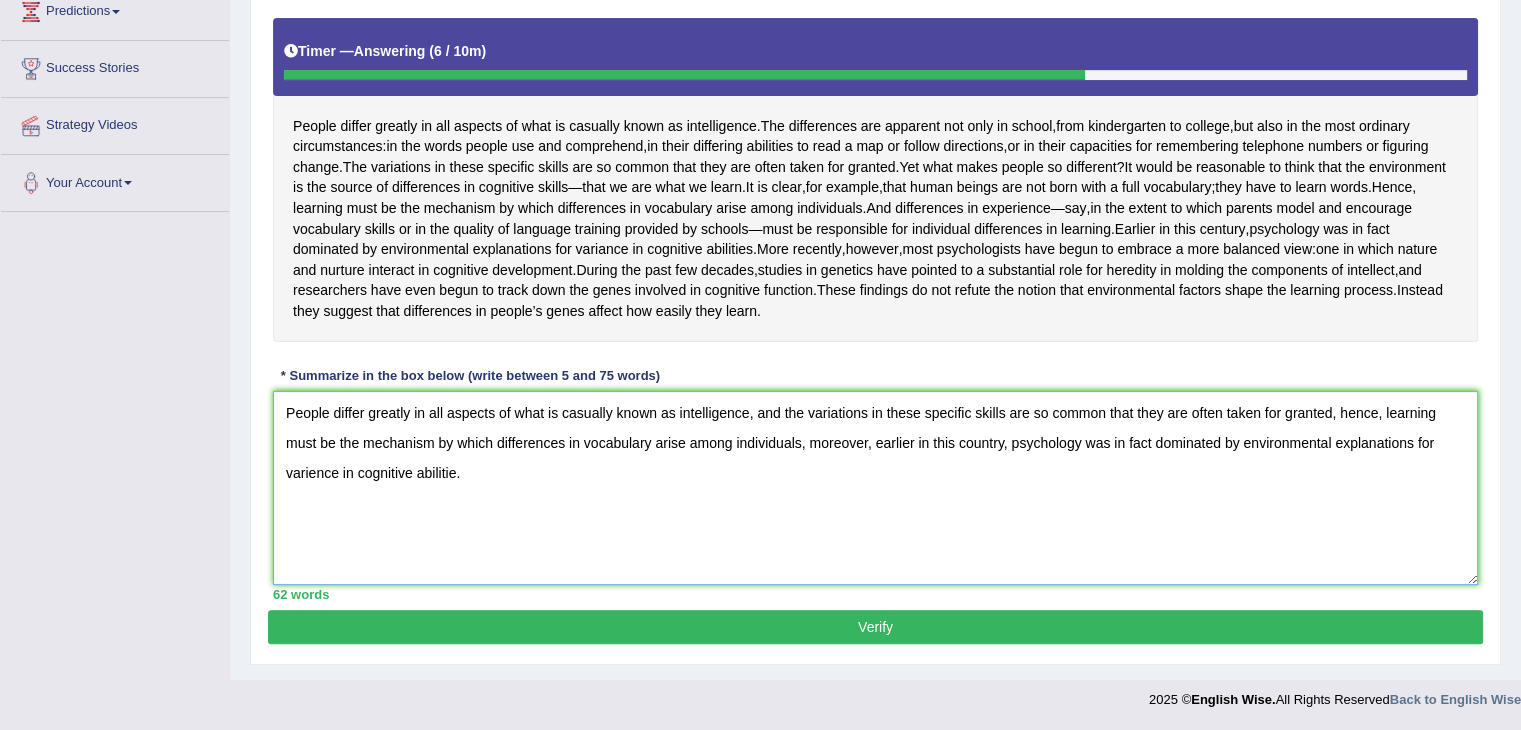 click on "People differ greatly in all aspects of what is casually known as intelligence, and the variations in these specific skills are so common that they are often taken for granted, hence, learning must be the mechanism by which differences in vocabulary arise among individuals, moreover, earlier in this country, psychology was in fact dominated by environmental explanations for varience in cognitive abilitie." at bounding box center [875, 488] 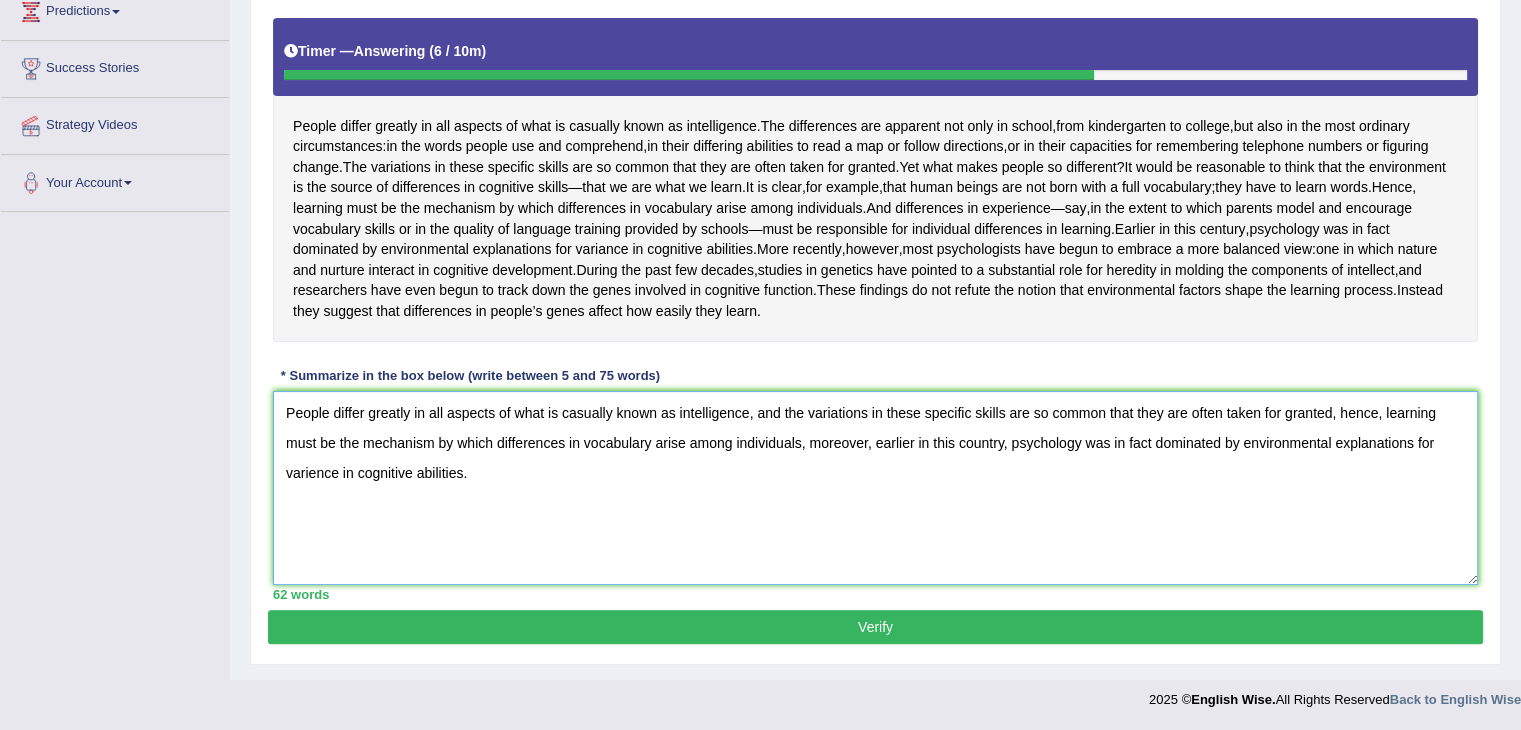 type on "People differ greatly in all aspects of what is casually known as intelligence, and the variations in these specific skills are so common that they are often taken for granted, hence, learning must be the mechanism by which differences in vocabulary arise among individuals, moreover, earlier in this country, psychology was in fact dominated by environmental explanations for varience in cognitive abilities." 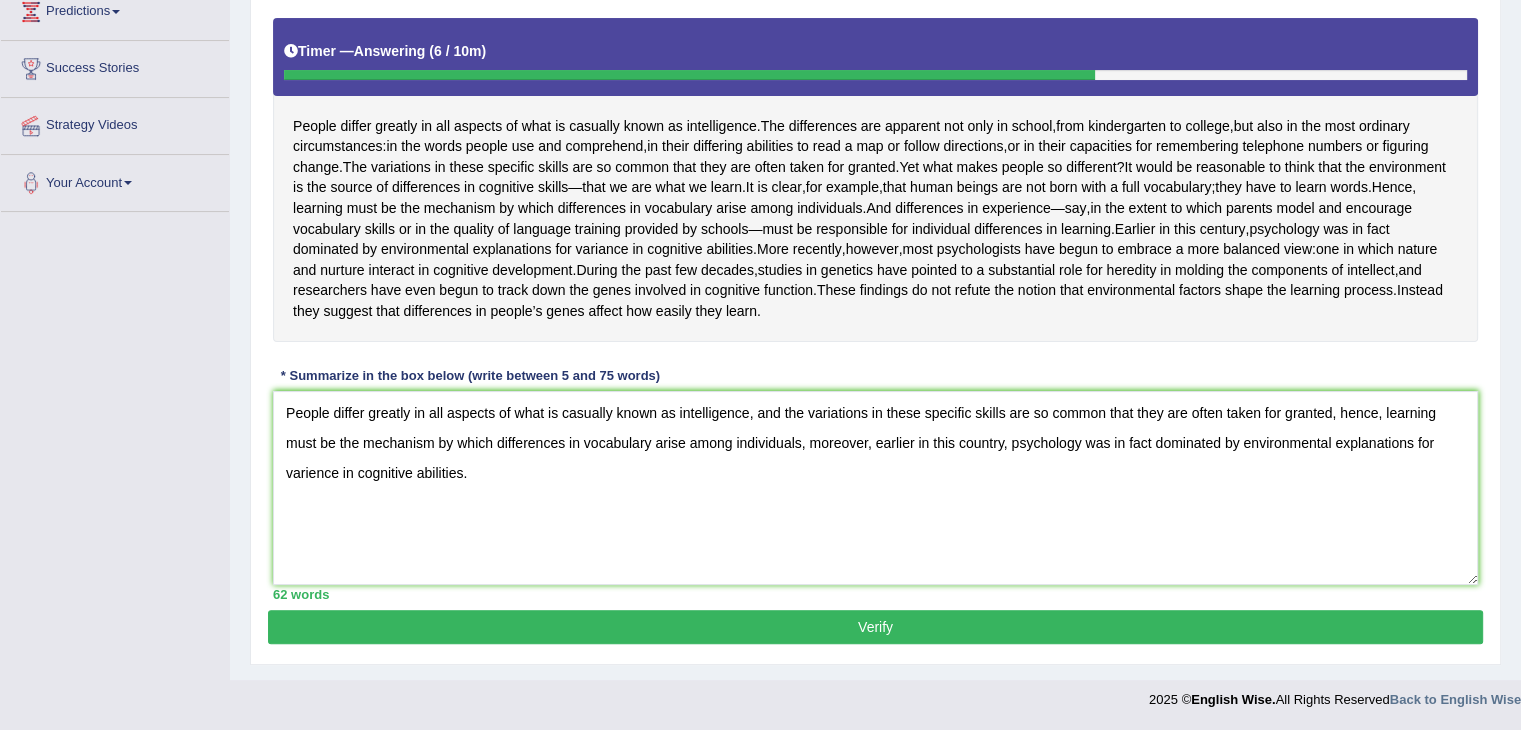 click on "Verify" at bounding box center [875, 627] 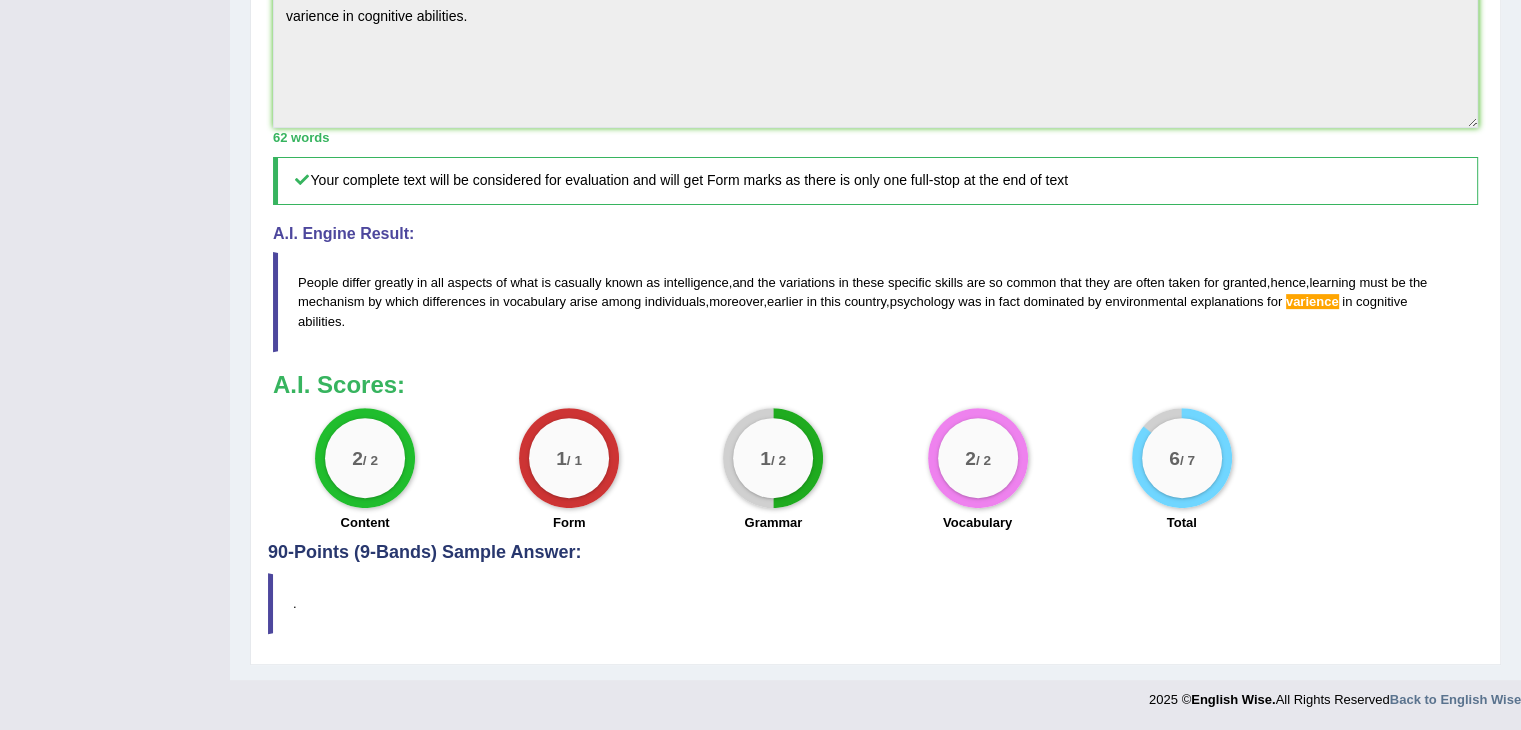 scroll, scrollTop: 732, scrollLeft: 0, axis: vertical 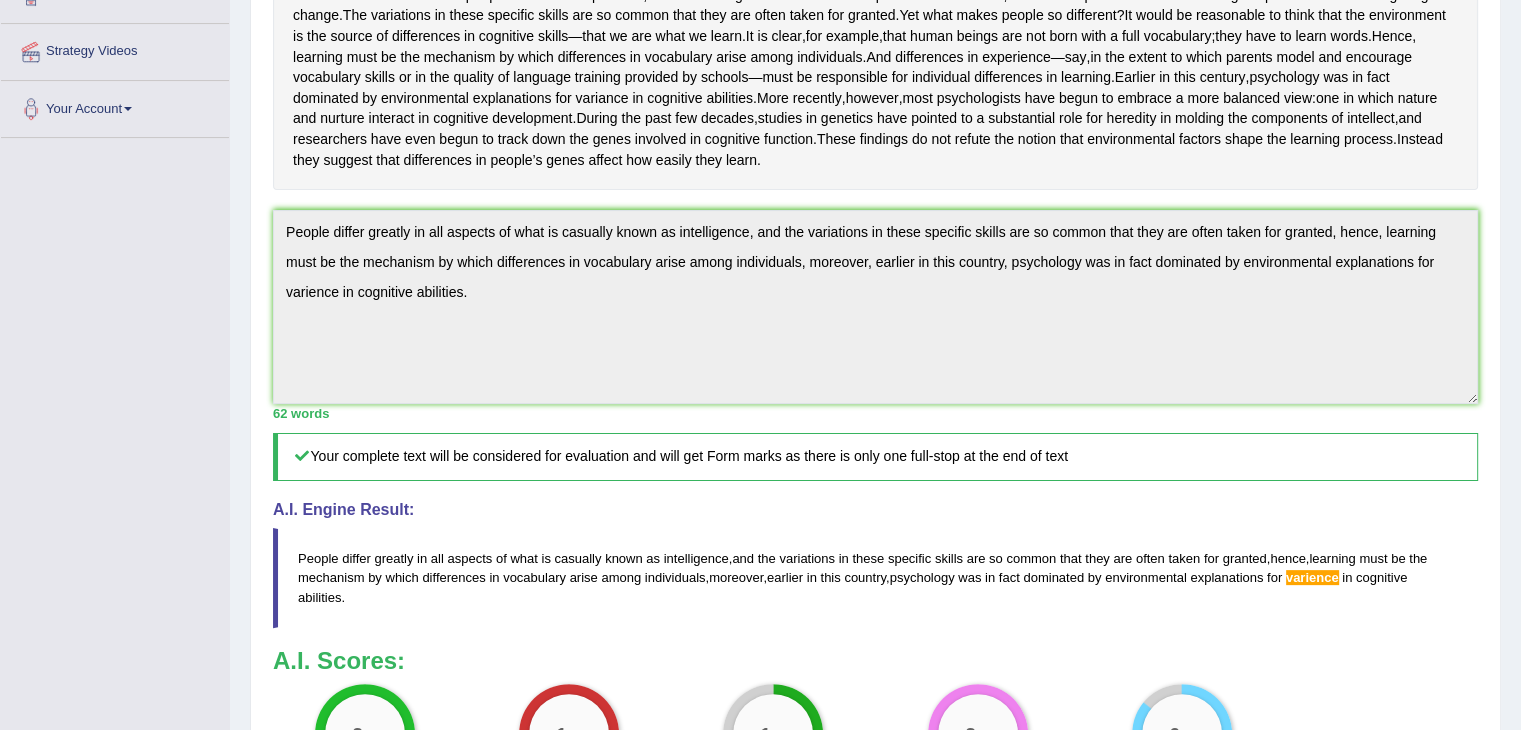 click on "for" at bounding box center (1274, 577) 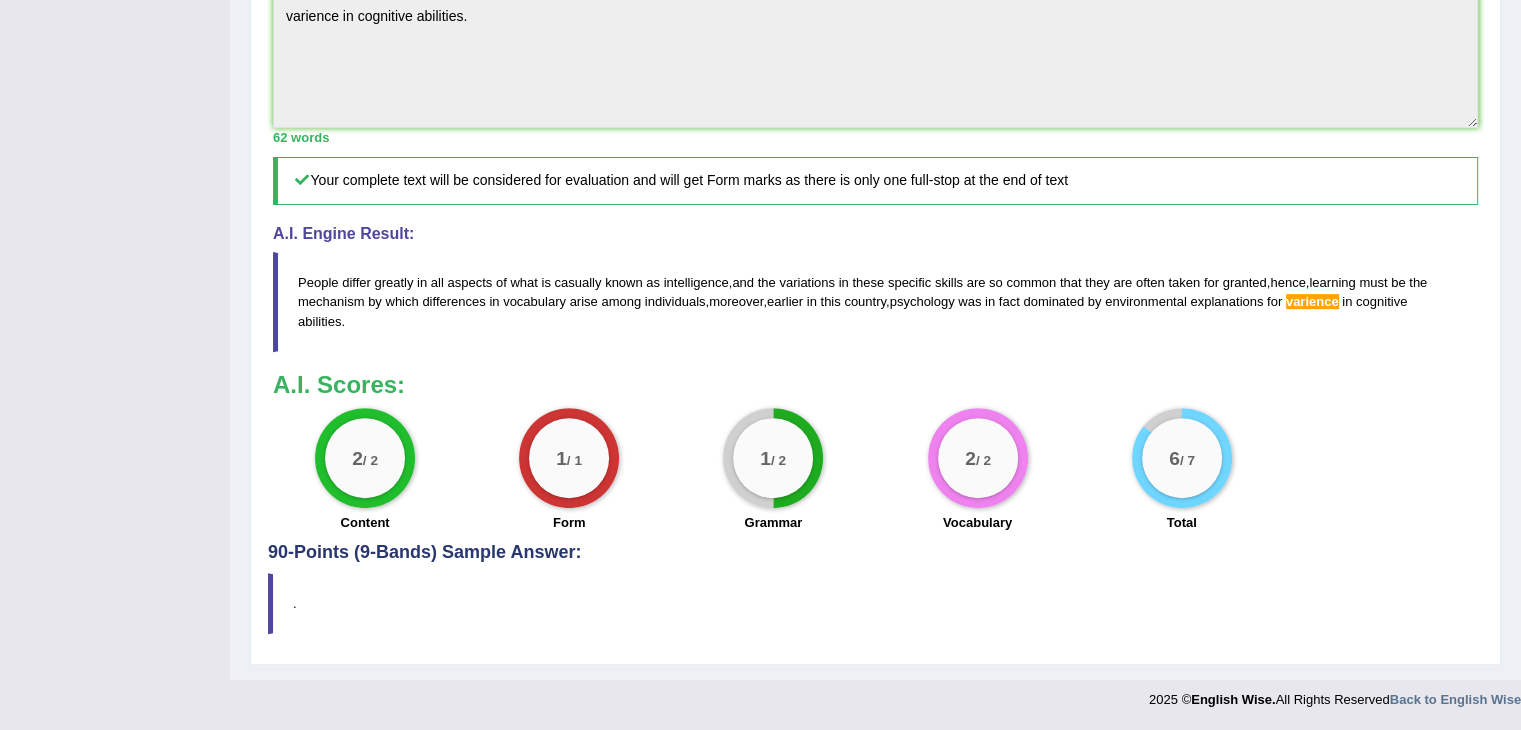 scroll, scrollTop: 732, scrollLeft: 0, axis: vertical 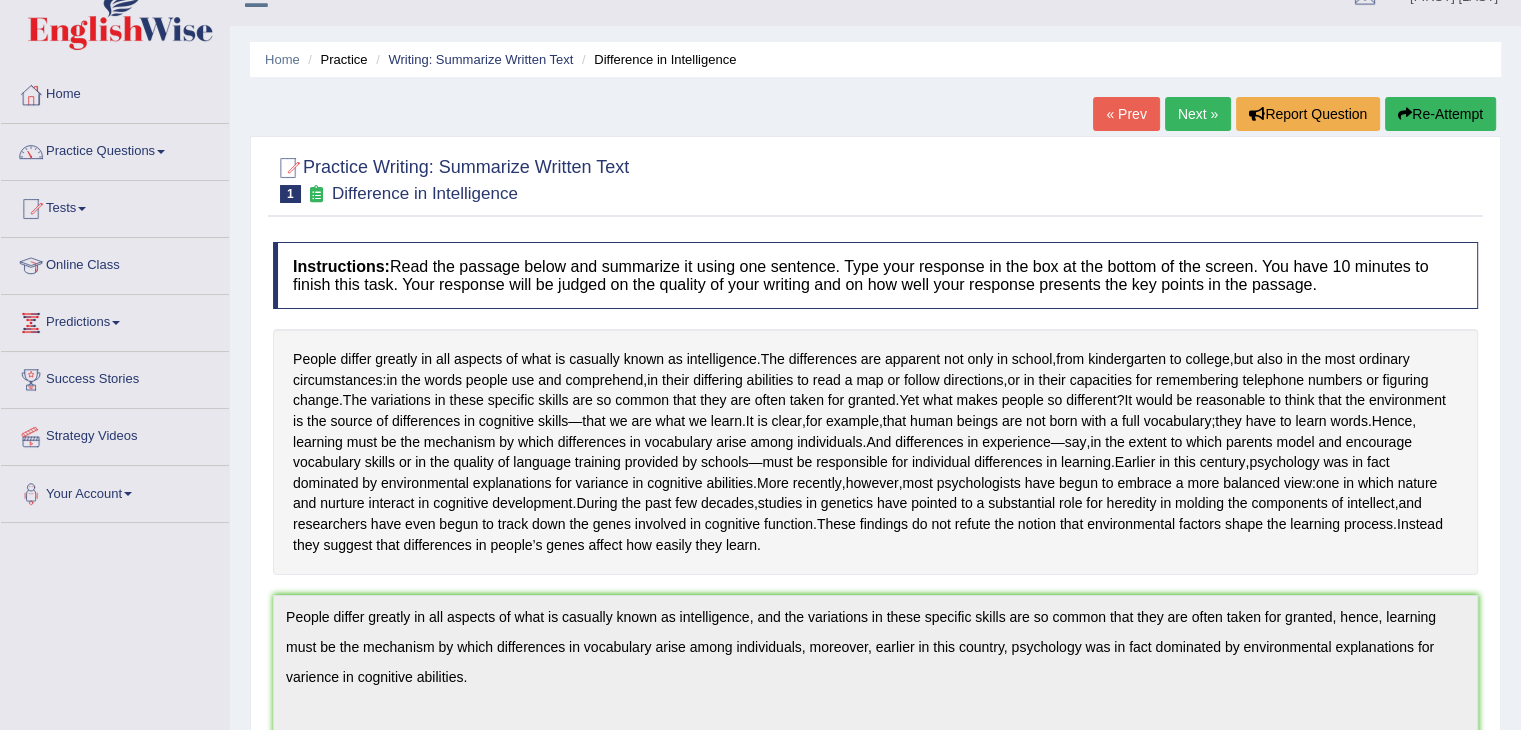 click on "Next »" at bounding box center (1198, 114) 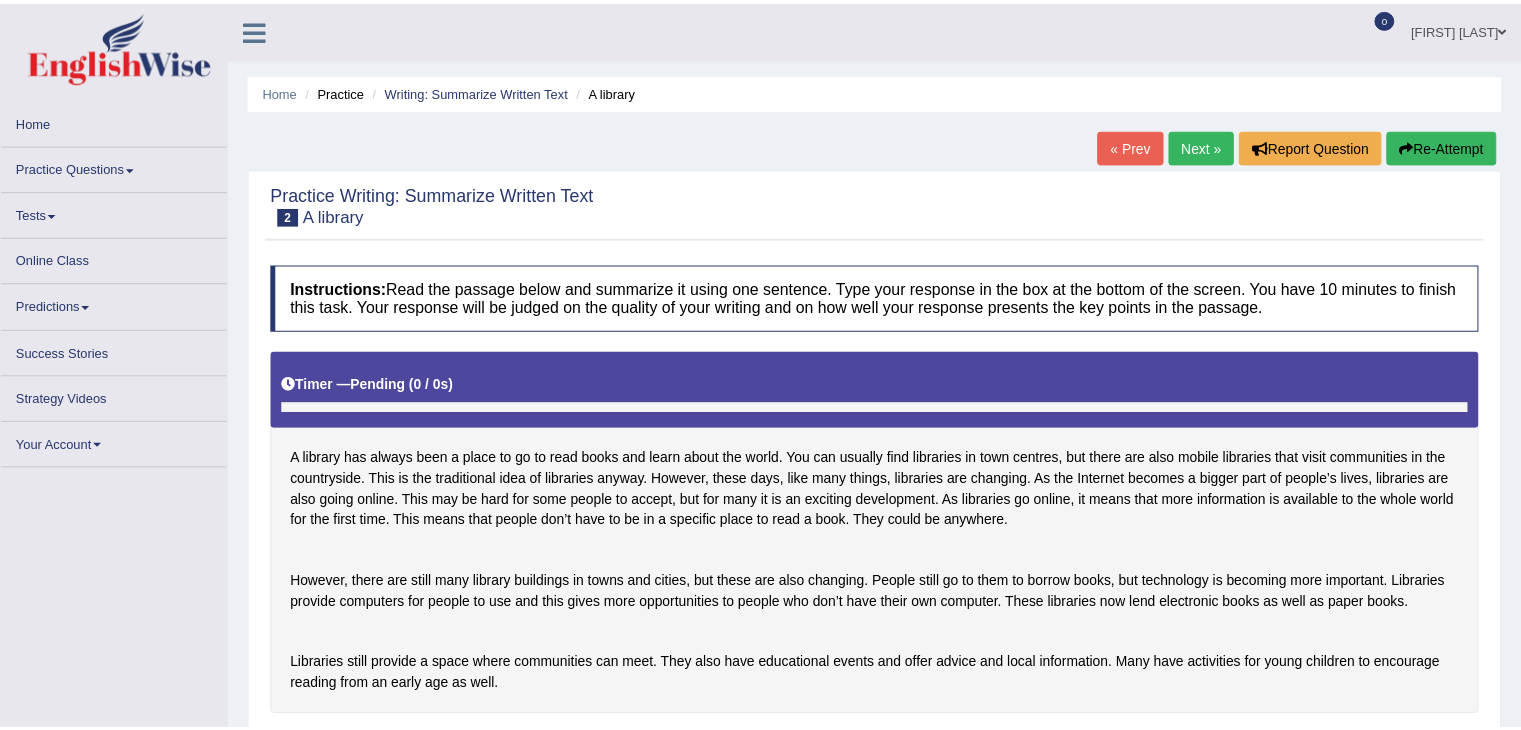 scroll, scrollTop: 0, scrollLeft: 0, axis: both 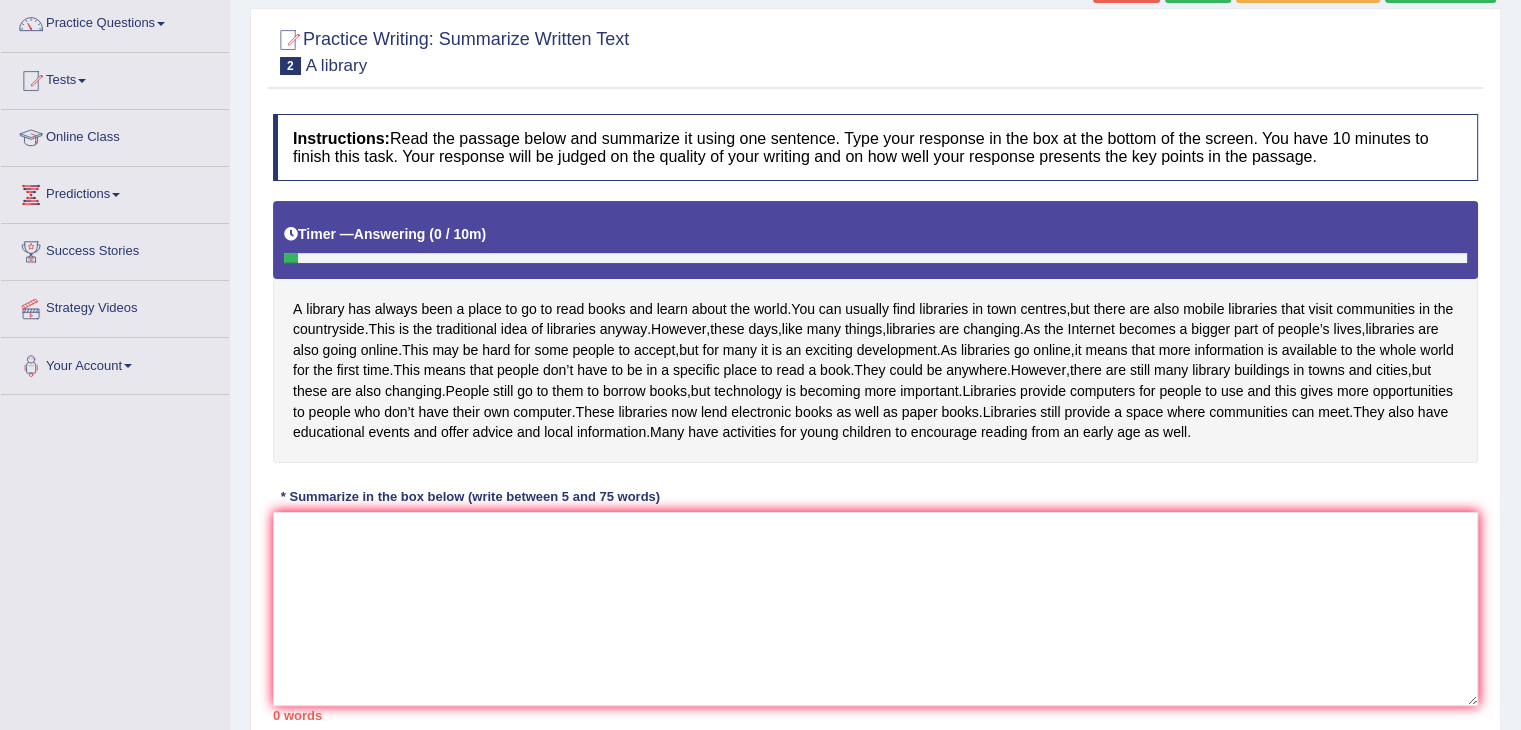 click on "Instructions:  Read the passage below and summarize it using one sentence. Type your response in the box at the bottom of the screen. You have 10 minutes to finish this task. Your response will be judged on the quality of your writing and on how well your response presents the key points in the passage.
Timer —  Answering   ( 0 / 10m ) Skip A   library   has   always   been   a   place   to   go   to   read   books   and   learn   about   the   world .  You   can   usually   find   libraries   in   [CITY]   centres ,  but   there   are   also   mobile   libraries   that   visit   communities   in   the   countryside .  This   is   the   traditional   idea   of   libraries   anyway .  However ,  these   days ,  like   many   things ,  libraries   are   changing .  As   the   Internet   becomes   a   bigger   part   of   people’s   lives ,  libraries   are   also   going   online .  This   may   be   hard   for   some   people   to   accept ,  but   for   many   it   is   an   exciting   .  As" at bounding box center (875, 417) 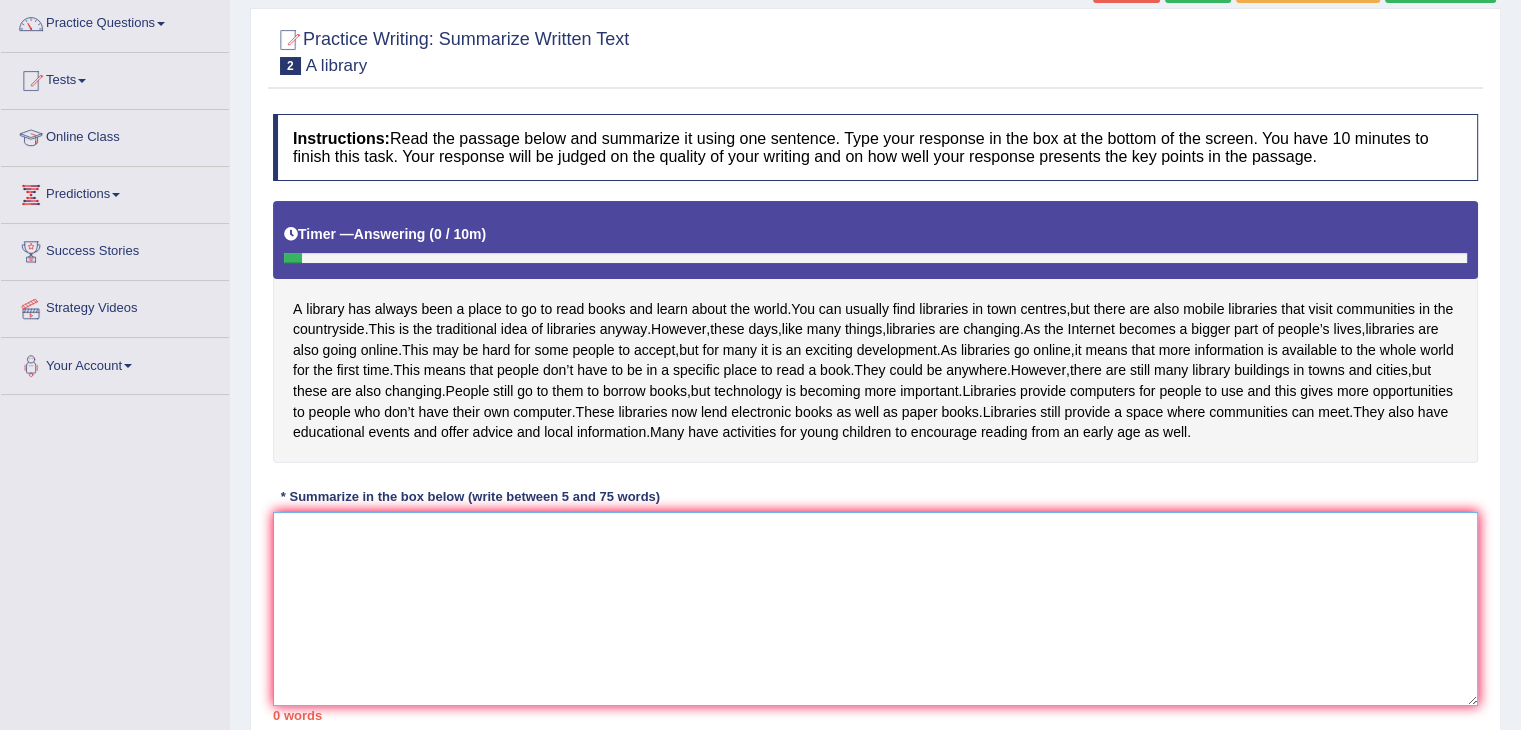 click at bounding box center (875, 609) 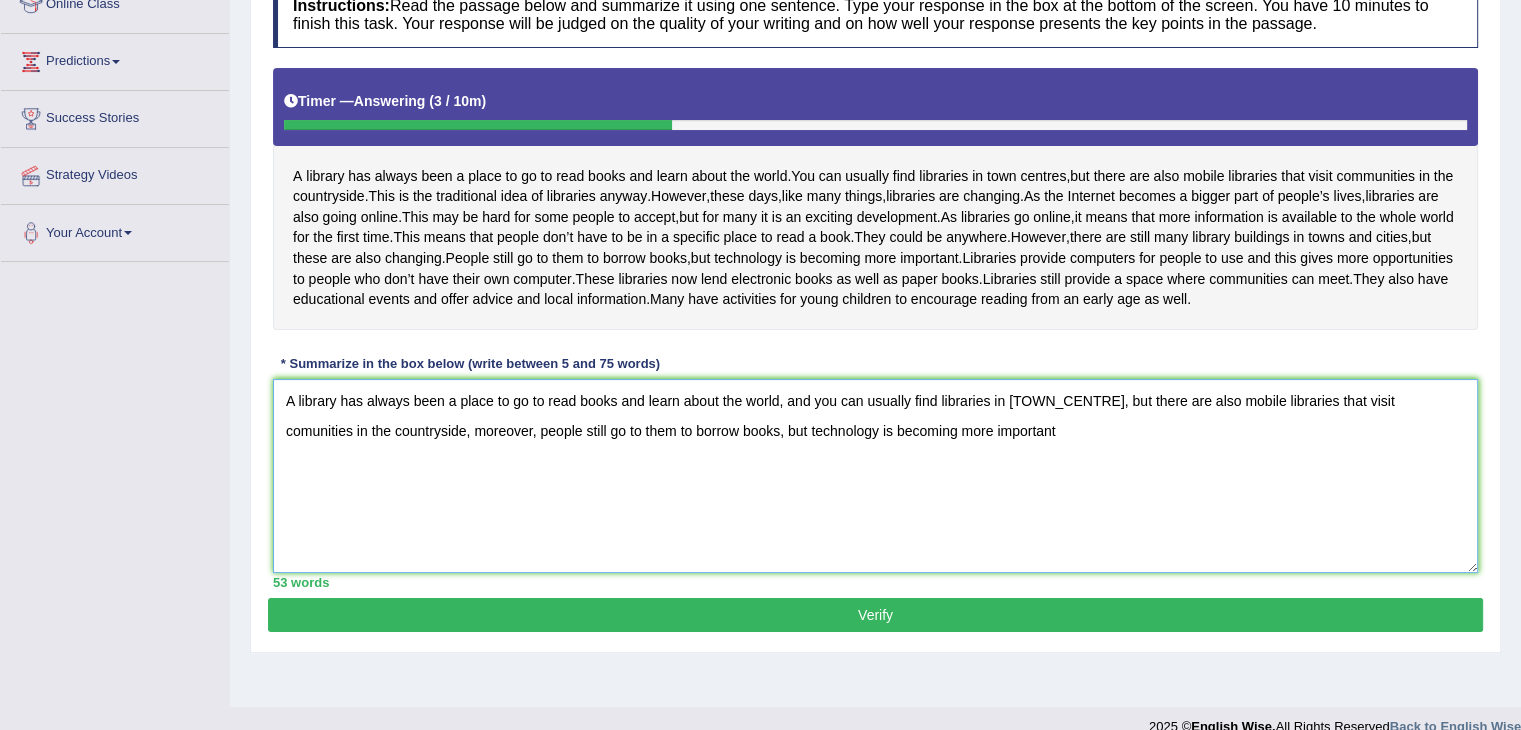 scroll, scrollTop: 252, scrollLeft: 0, axis: vertical 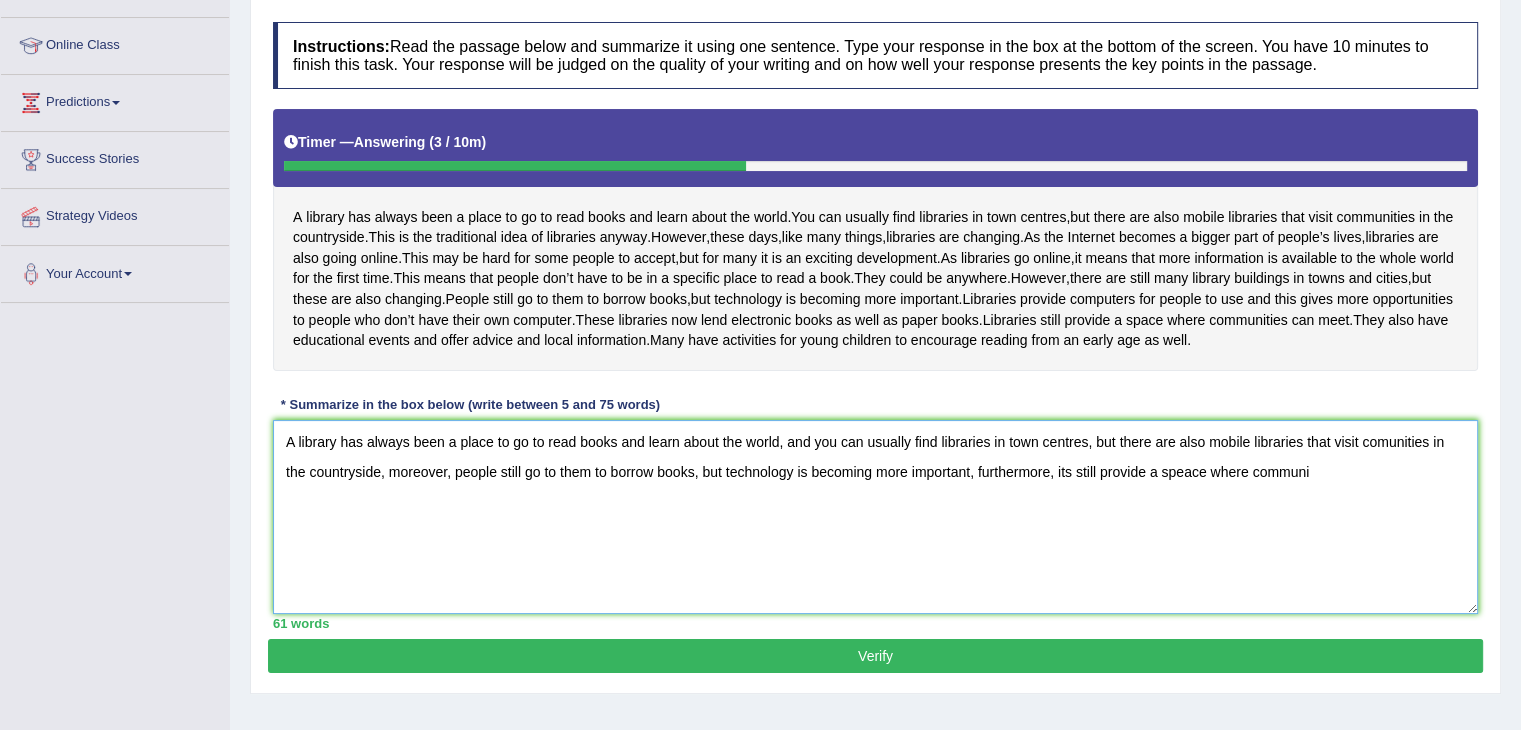 click on "A library has always been a place to go to read books and learn about the world, and you can usually find libraries in town centres, but there are also mobile libraries that visit comunities in the countryside, moreover, people still go to them to borrow books, but technology is becoming more important, furthermore, its still provide a speace where communi" at bounding box center (875, 517) 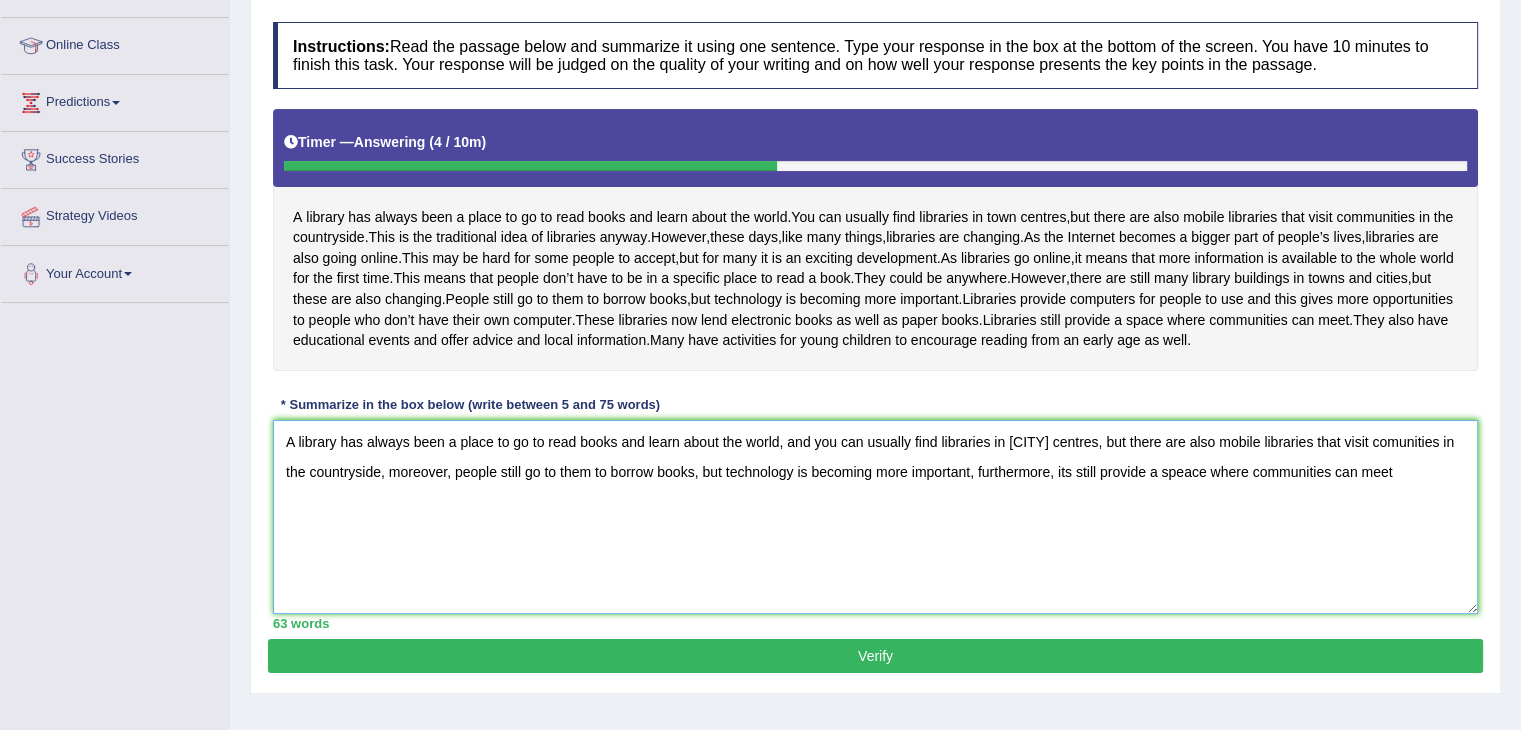 scroll, scrollTop: 361, scrollLeft: 0, axis: vertical 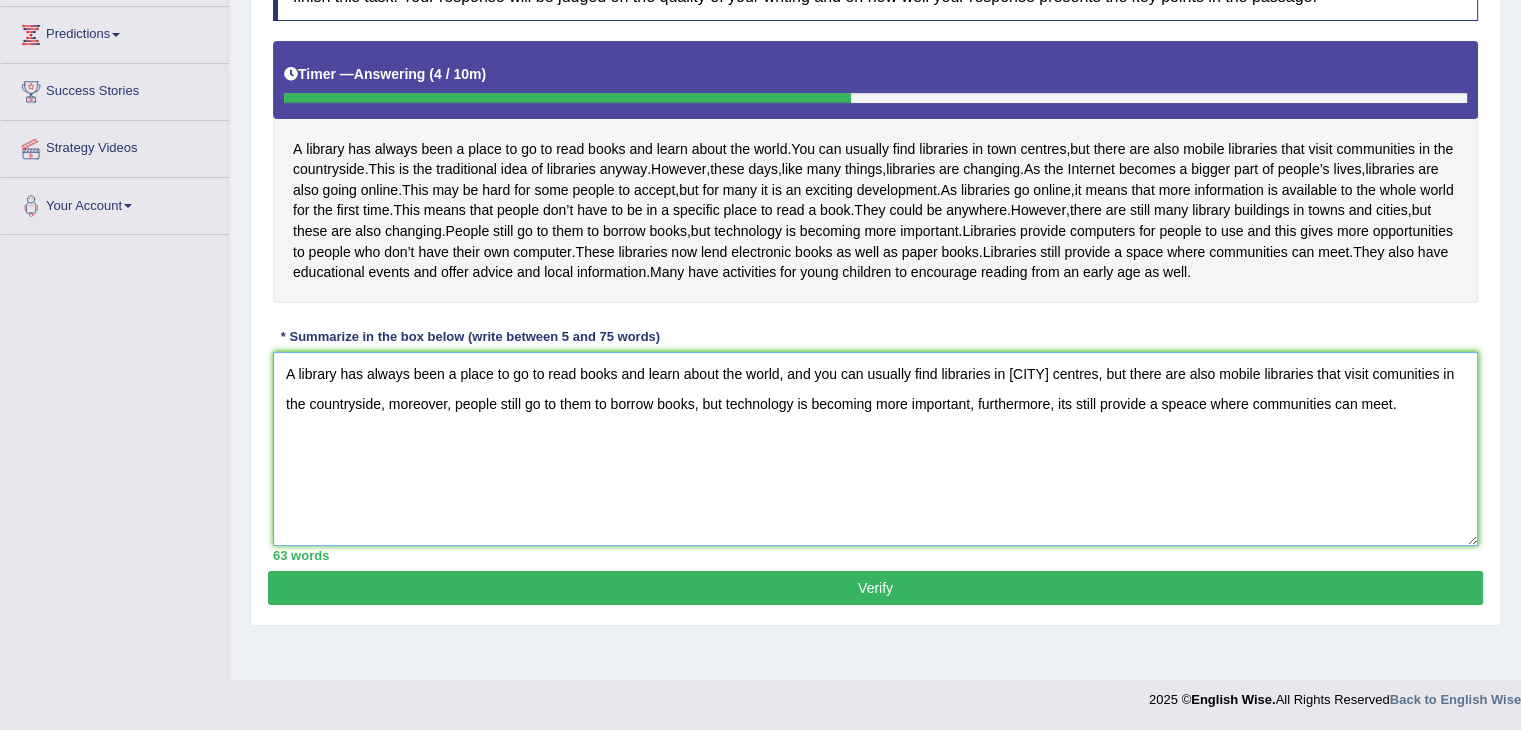 type on "A library has always been a place to go to read books and learn about the world, and you can usually find libraries in [CITY] centres, but there are also mobile libraries that visit comunities in the countryside, moreover, people still go to them to borrow books, but technology is becoming more important, furthermore, its still provide a speace where communities can meet." 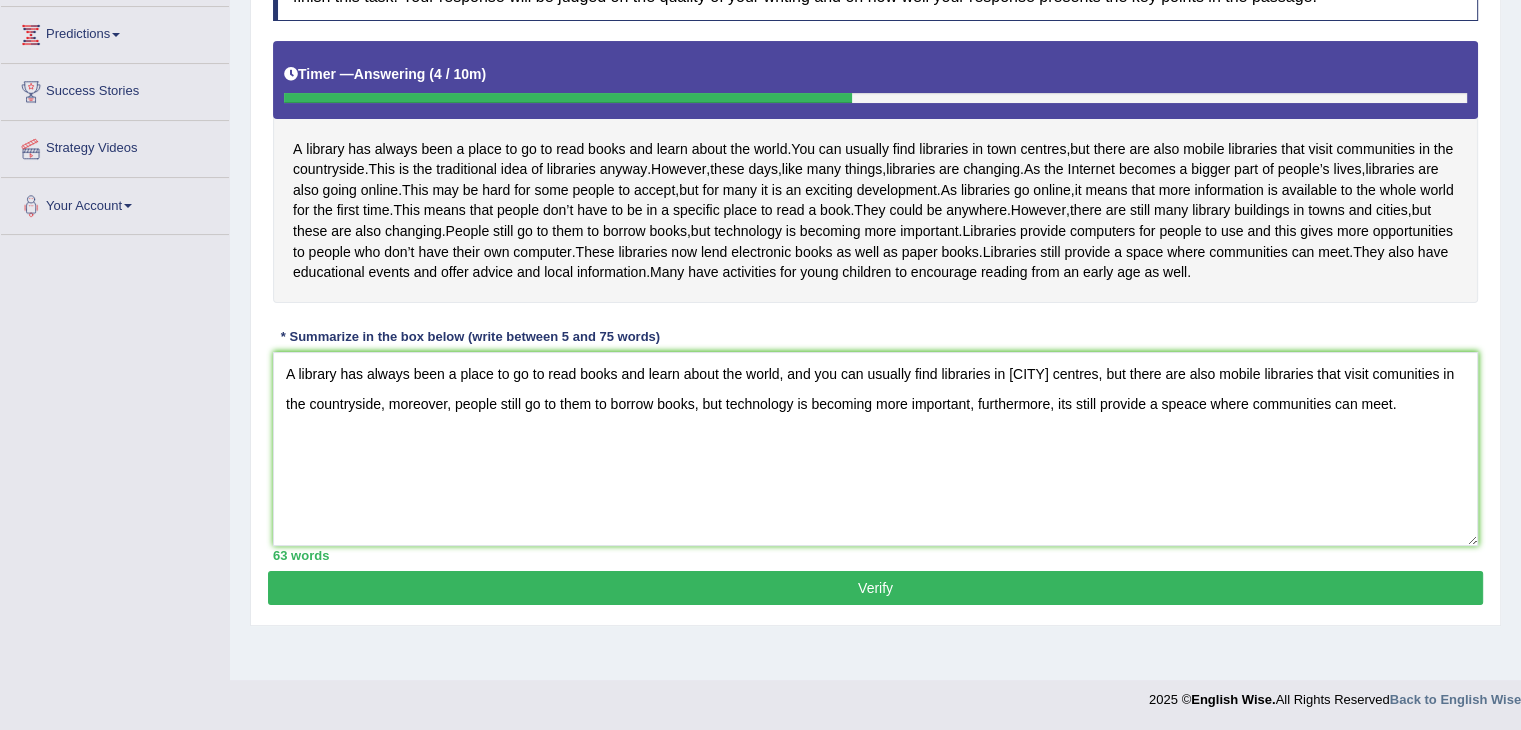 click on "Verify" at bounding box center [875, 588] 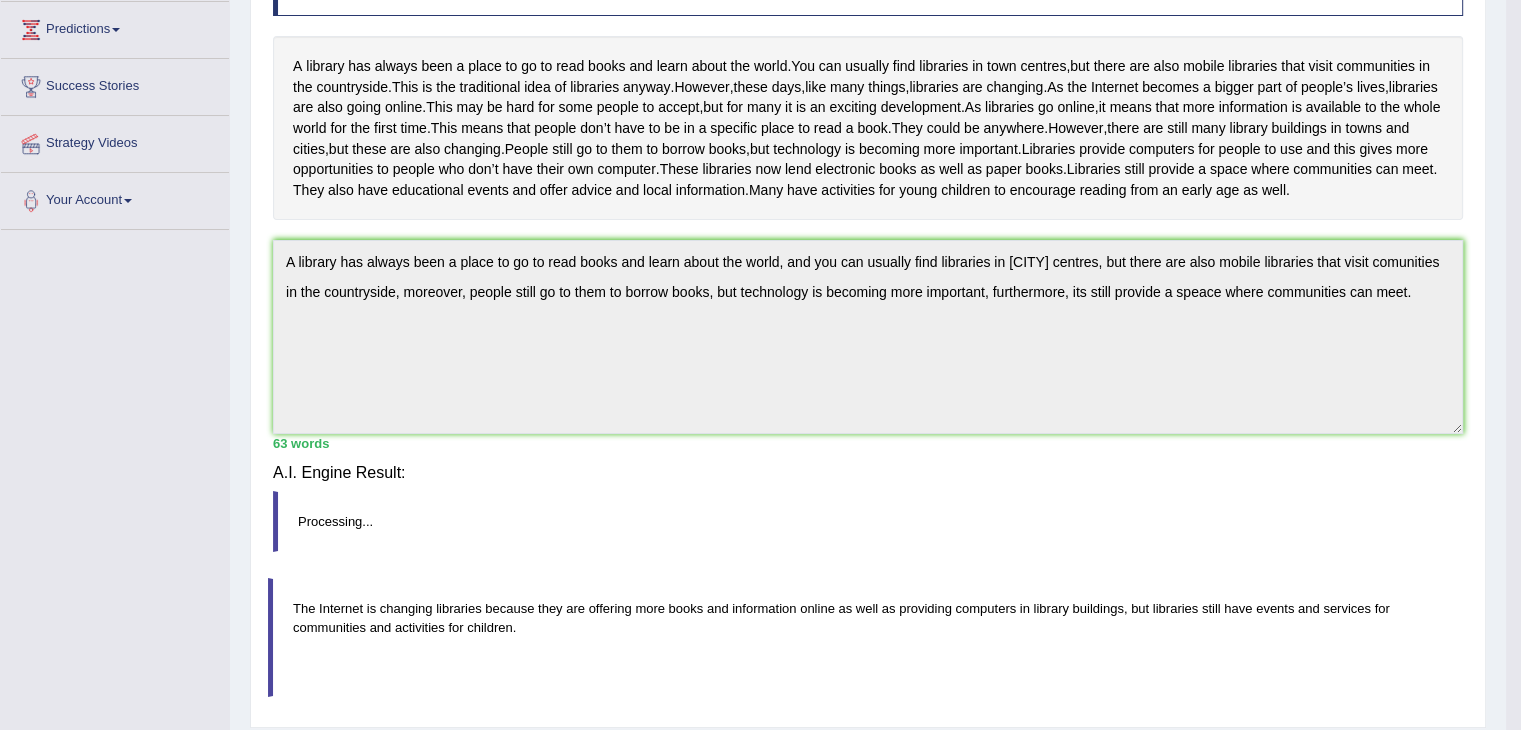 scroll, scrollTop: 320, scrollLeft: 0, axis: vertical 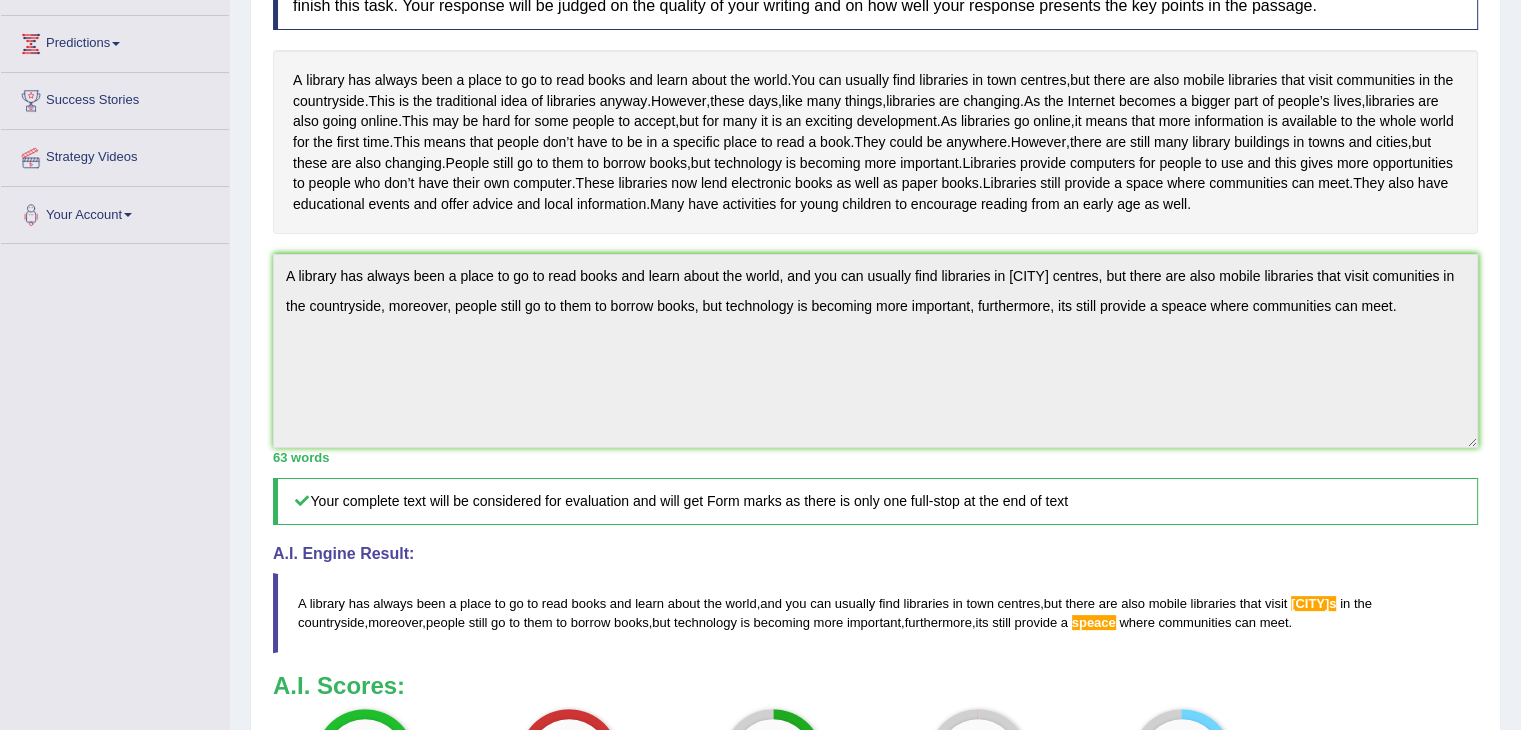 drag, startPoint x: 1520, startPoint y: 489, endPoint x: 1528, endPoint y: 504, distance: 17 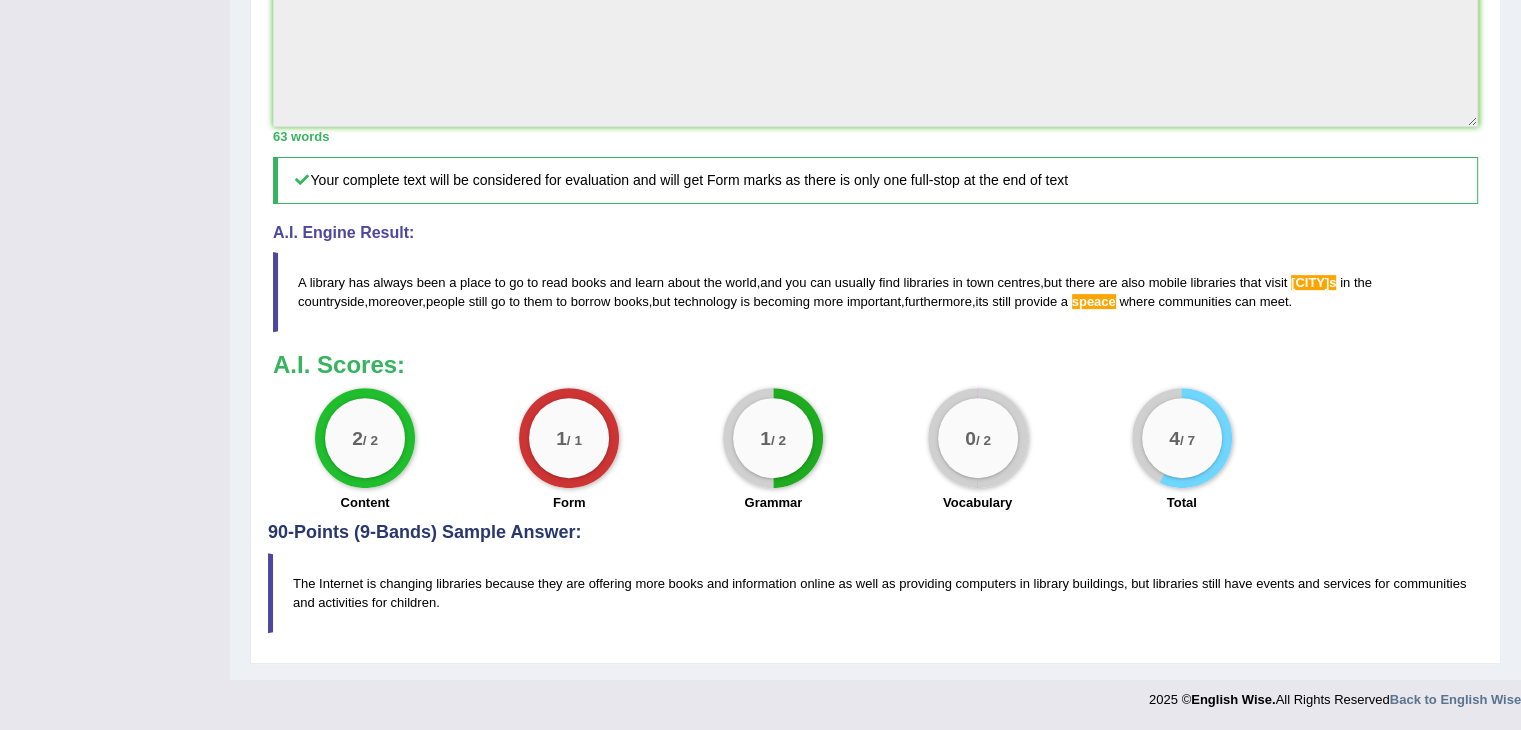 scroll, scrollTop: 711, scrollLeft: 0, axis: vertical 